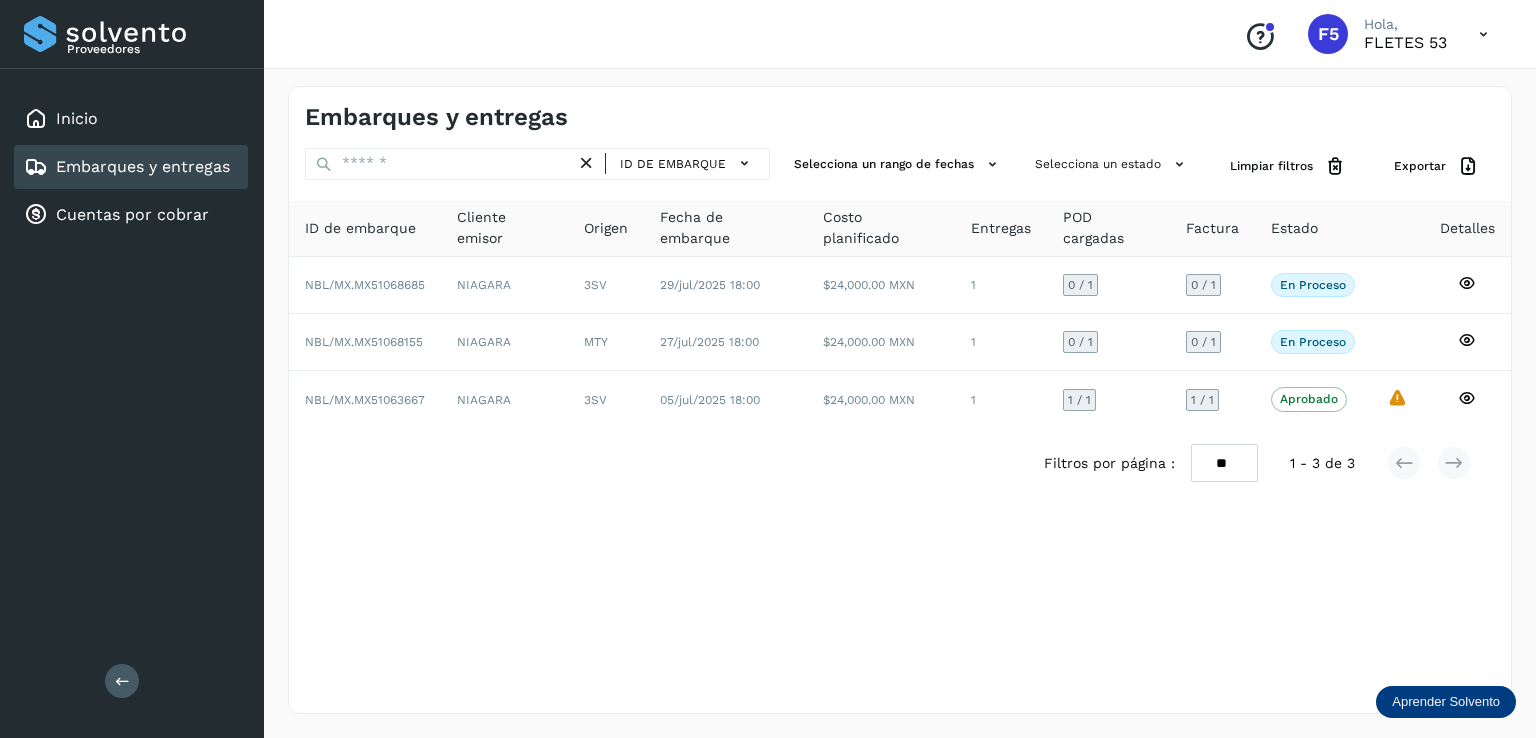 scroll, scrollTop: 0, scrollLeft: 0, axis: both 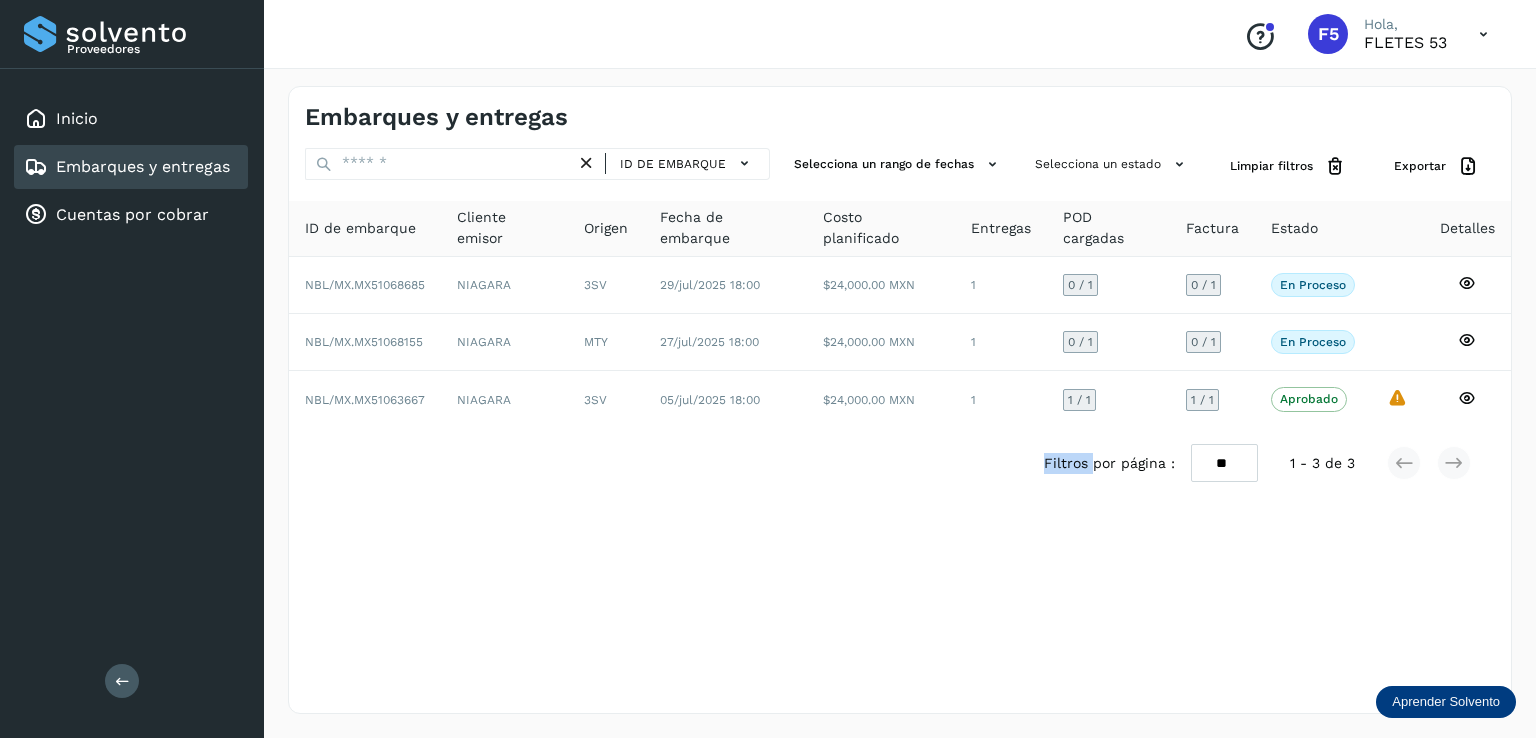 click on "Embarques y entregas ID de embarque Selecciona un rango de fechas  Selecciona un estado Limpiar filtros Exportar ID de embarque Cliente emisor Origen Fecha de embarque Costo planificado Entregas POD cargadas Factura Estado Detalles NBL/MX.[ID] NIAGARA 3SV 29/jul/2025 18:00  $24,000.00 MXN  1 0  / 1 0 / 1 En proceso
Verifica el estado de la factura o entregas asociadas a este embarque
NBL/MX.[ID] NIAGARA MTY 27/jul/2025 18:00  $24,000.00 MXN  1 0  / 1 0 / 1 En proceso
Verifica el estado de la factura o entregas asociadas a este embarque
NBL/MX.[ID] NIAGARA 3SV 05/jul/2025 18:00  $24,000.00 MXN  1 1  / 1 1 / 1 Aprobado
Verifica el estado de la factura o entregas asociadas a este embarque
La validación de Solvento para este embarque ha sido anulada debido al cambio de estado a “Aprobado con Excepción”" at bounding box center [900, 400] 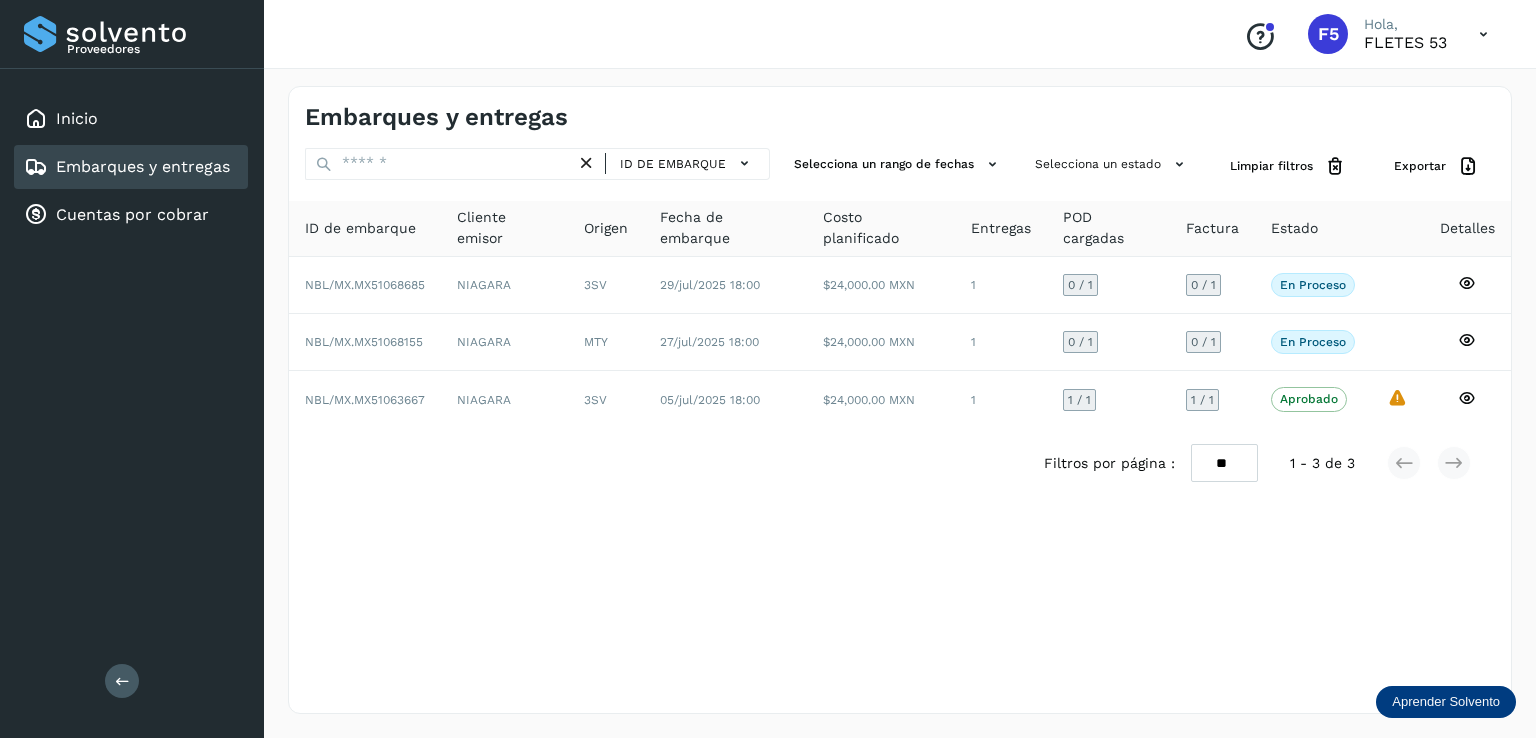click on "Embarques y entregas ID de embarque Selecciona un rango de fechas  Selecciona un estado Limpiar filtros Exportar ID de embarque Cliente emisor Origen Fecha de embarque Costo planificado Entregas POD cargadas Factura Estado Detalles NBL/MX.[ID] NIAGARA 3SV 29/jul/2025 18:00  $24,000.00 MXN  1 0  / 1 0 / 1 En proceso
Verifica el estado de la factura o entregas asociadas a este embarque
NBL/MX.[ID] NIAGARA MTY 27/jul/2025 18:00  $24,000.00 MXN  1 0  / 1 0 / 1 En proceso
Verifica el estado de la factura o entregas asociadas a este embarque
NBL/MX.[ID] NIAGARA 3SV 05/jul/2025 18:00  $24,000.00 MXN  1 1  / 1 1 / 1 Aprobado
Verifica el estado de la factura o entregas asociadas a este embarque
La validación de Solvento para este embarque ha sido anulada debido al cambio de estado a “Aprobado con Excepción”" at bounding box center (900, 400) 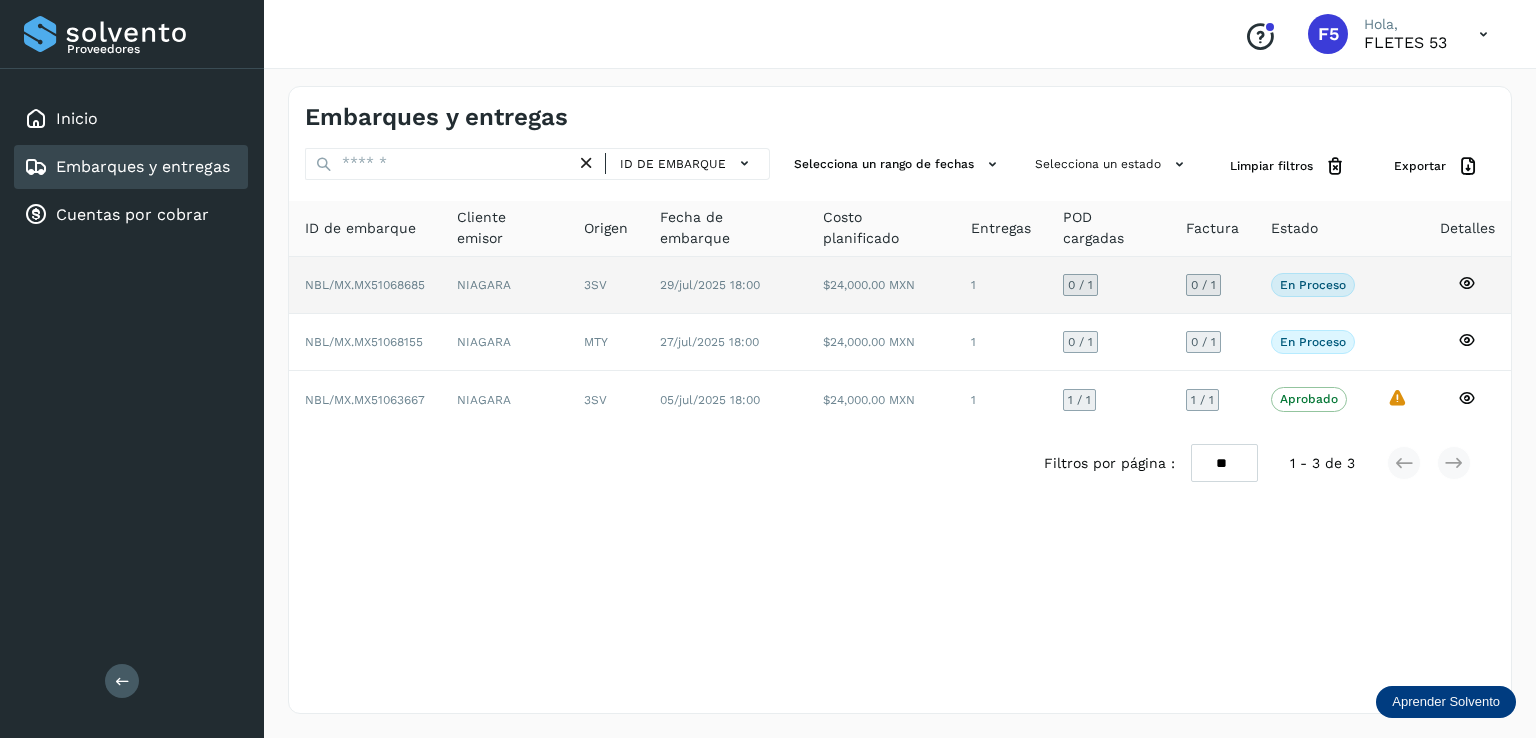 click on "NIAGARA" 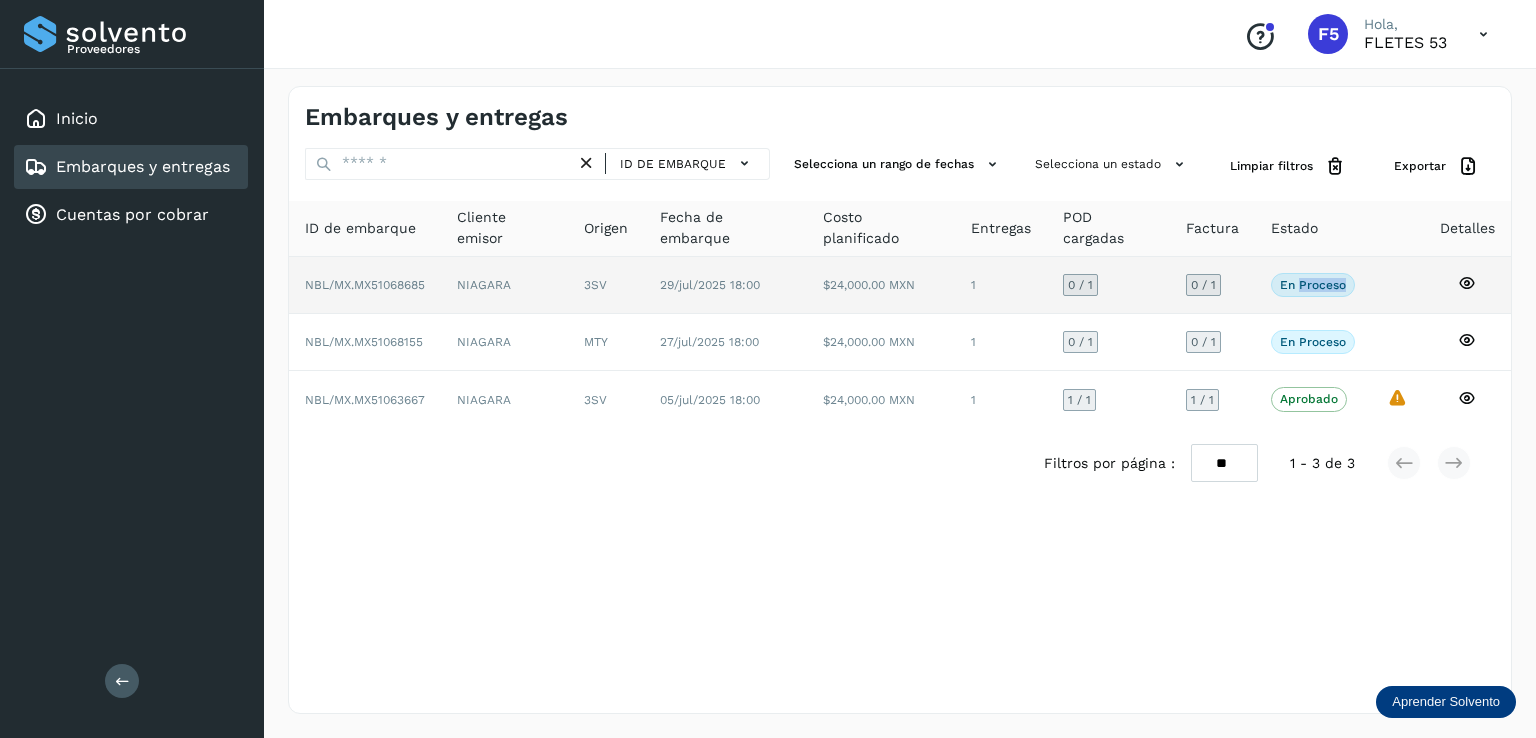 click on "En proceso" at bounding box center (1313, 285) 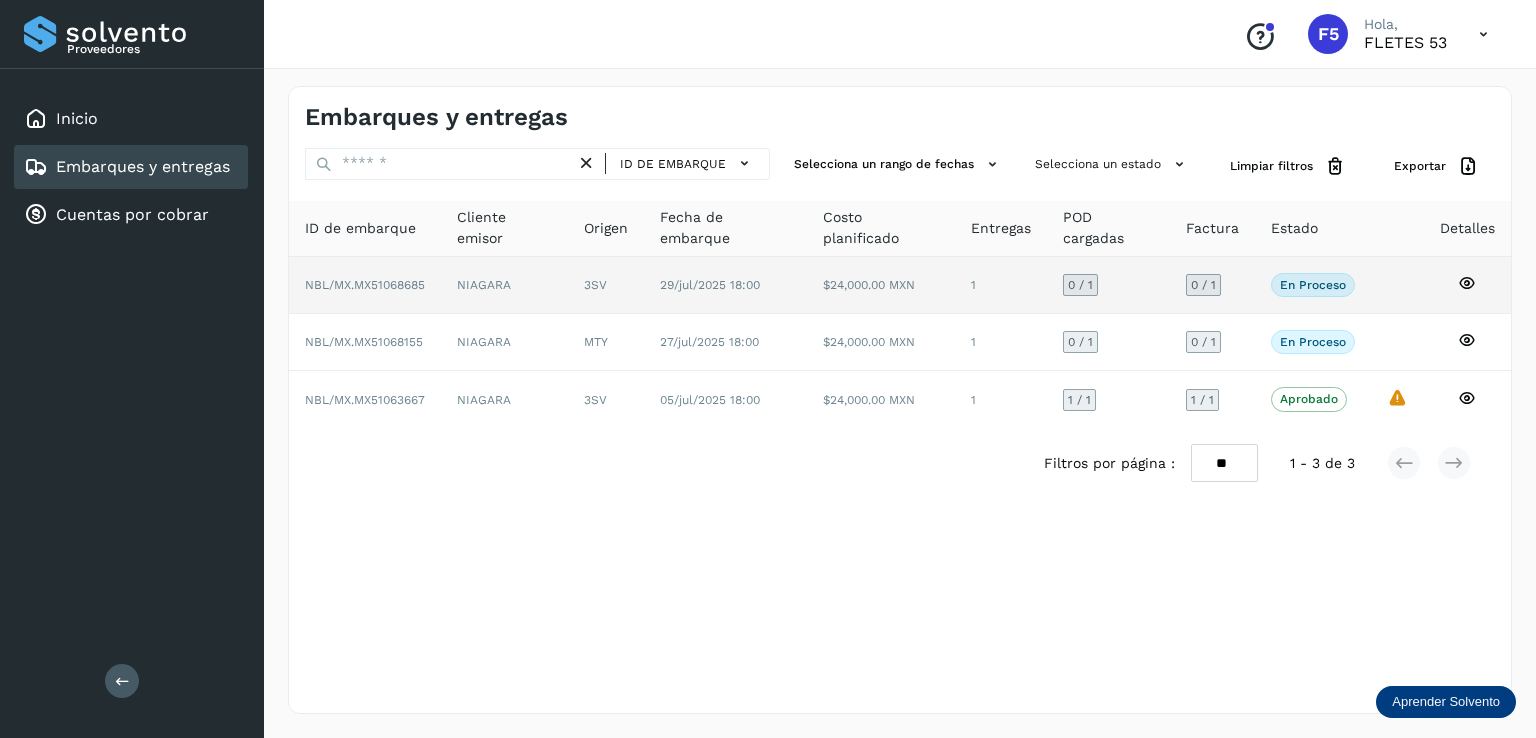 click on "NBL/MX.MX51068685" 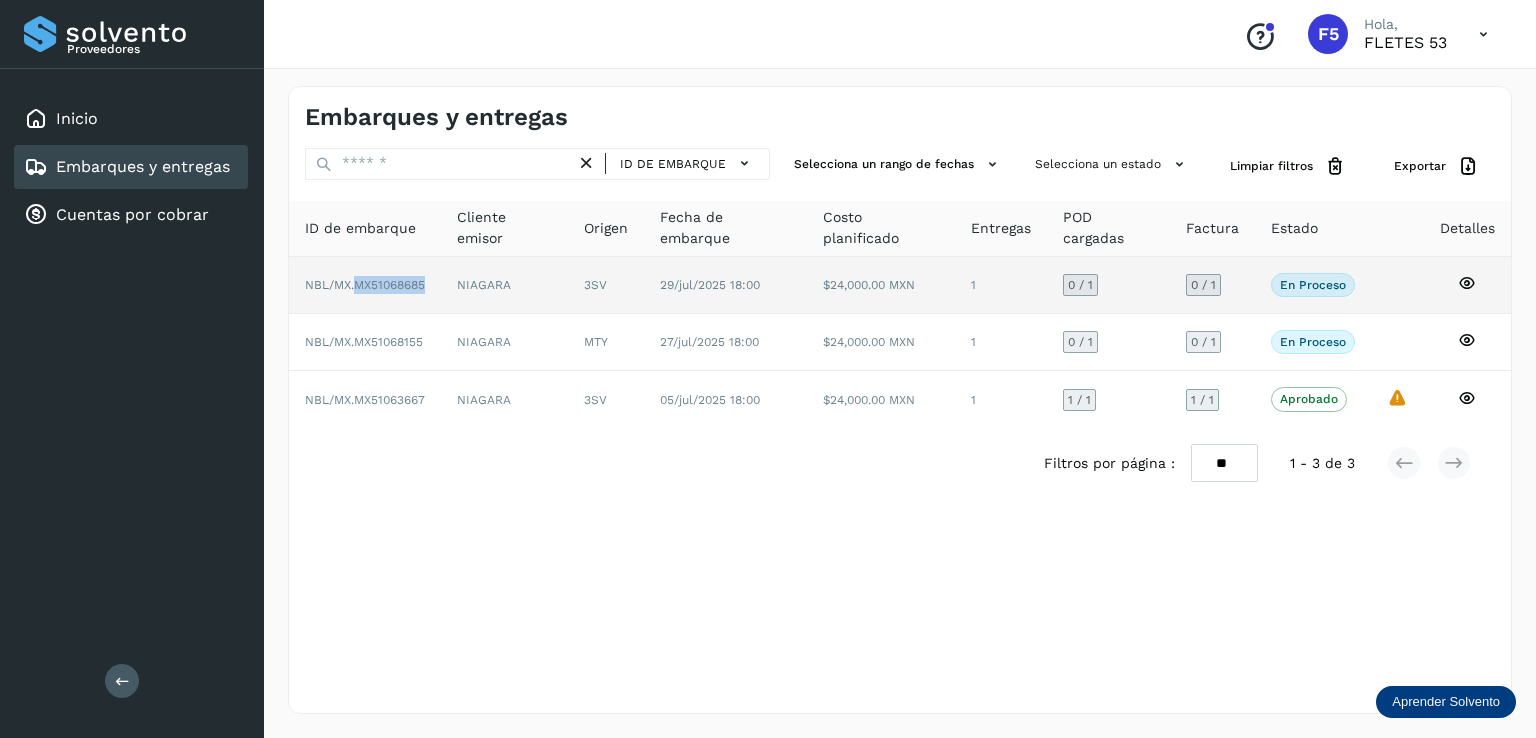 click on "NBL/MX.MX51068685" 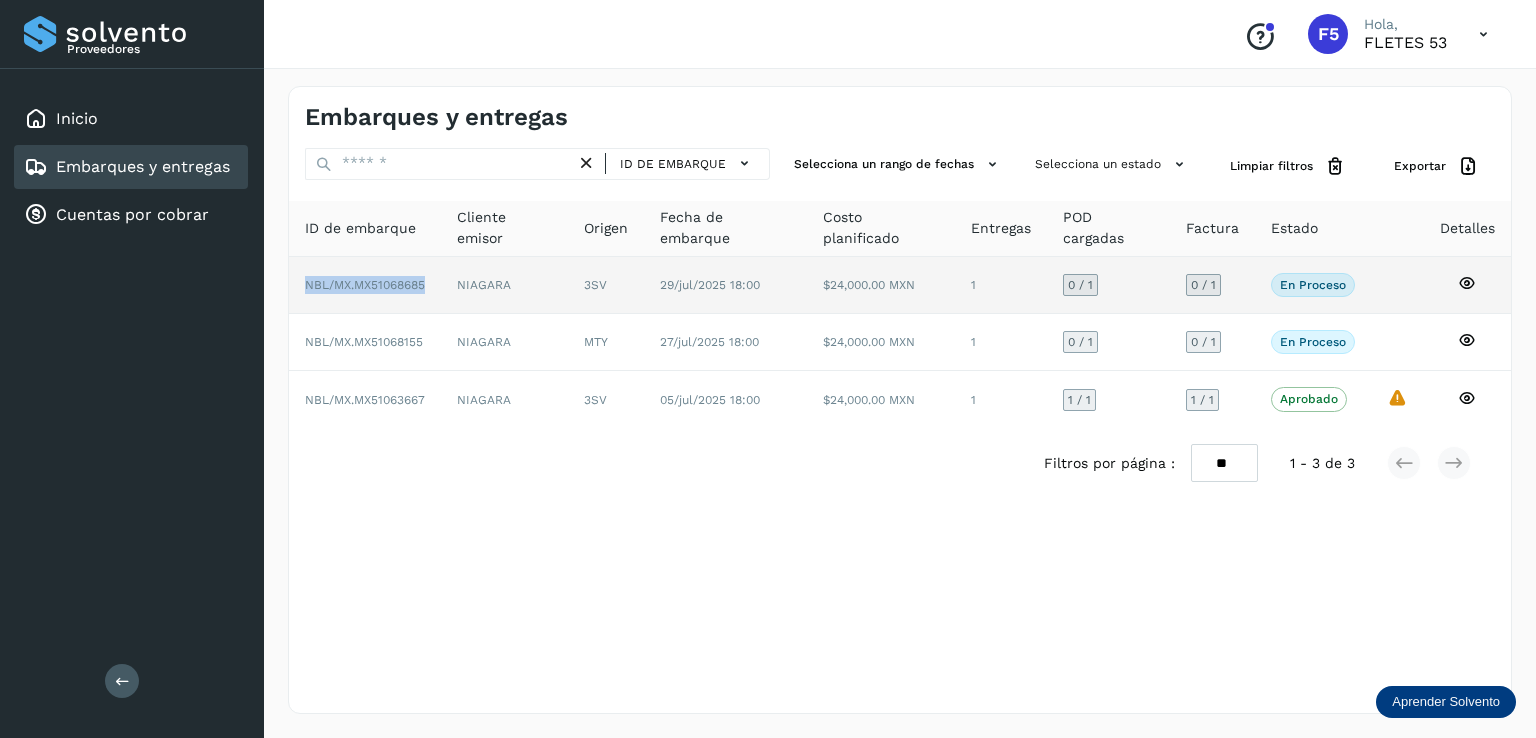 click on "NBL/MX.MX51068685" 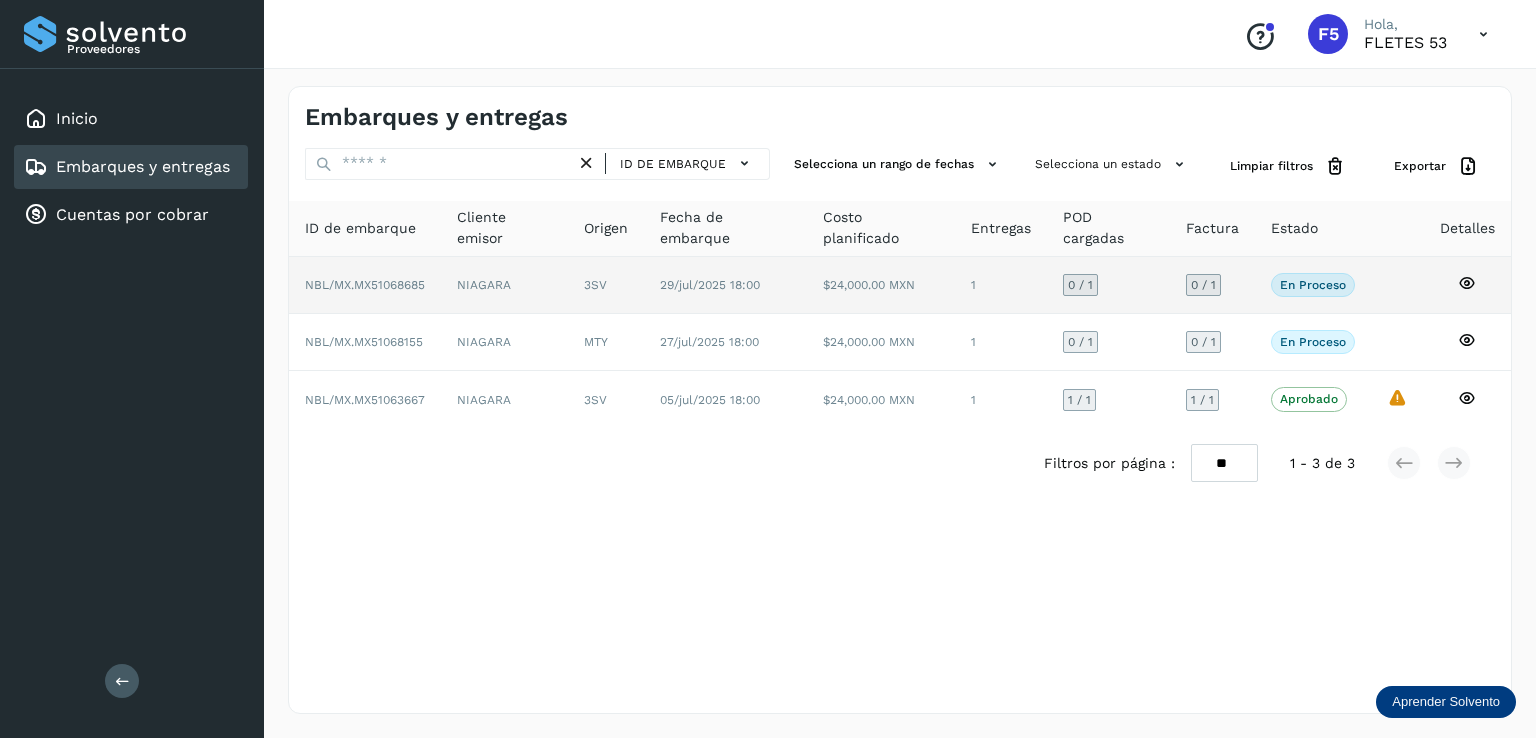click on "NIAGARA" 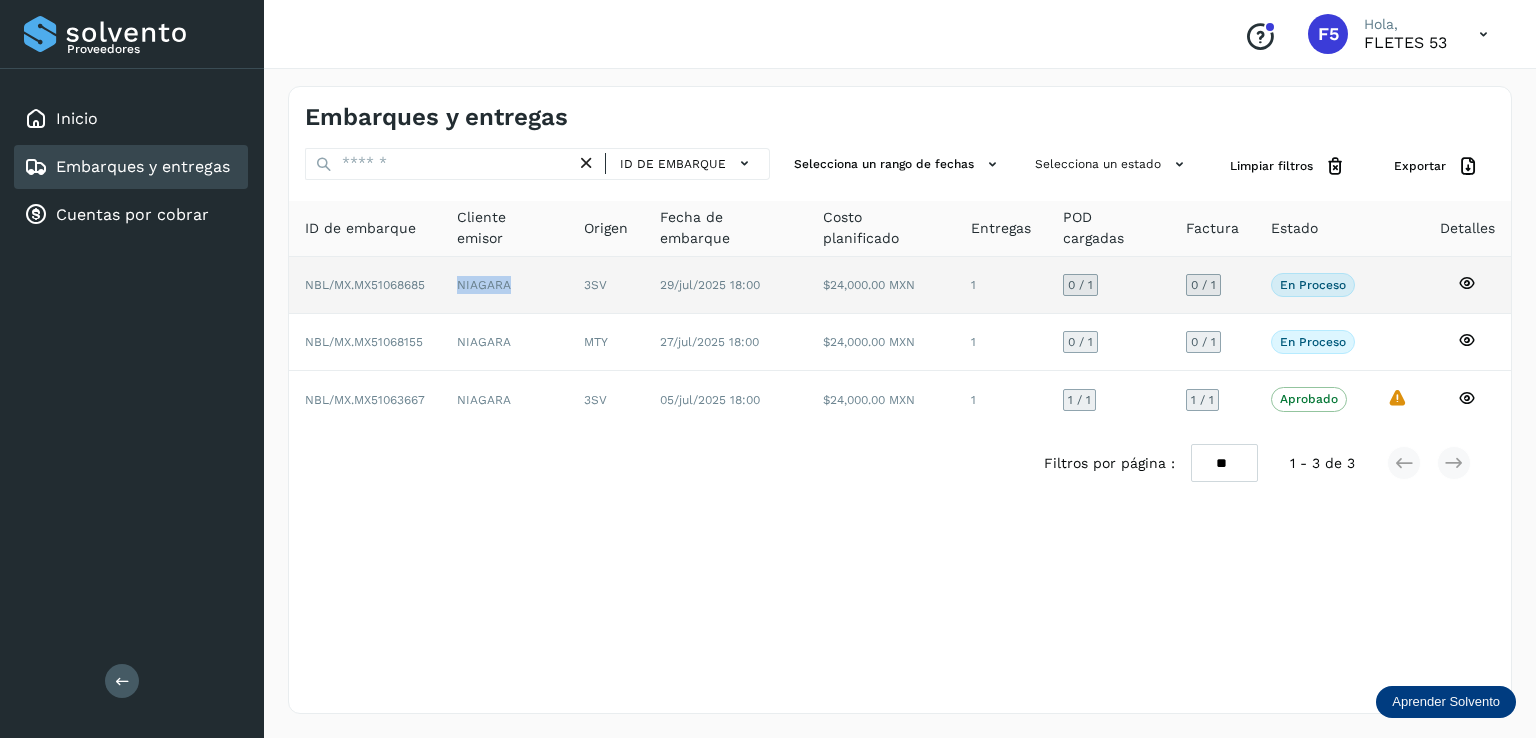 click on "NIAGARA" 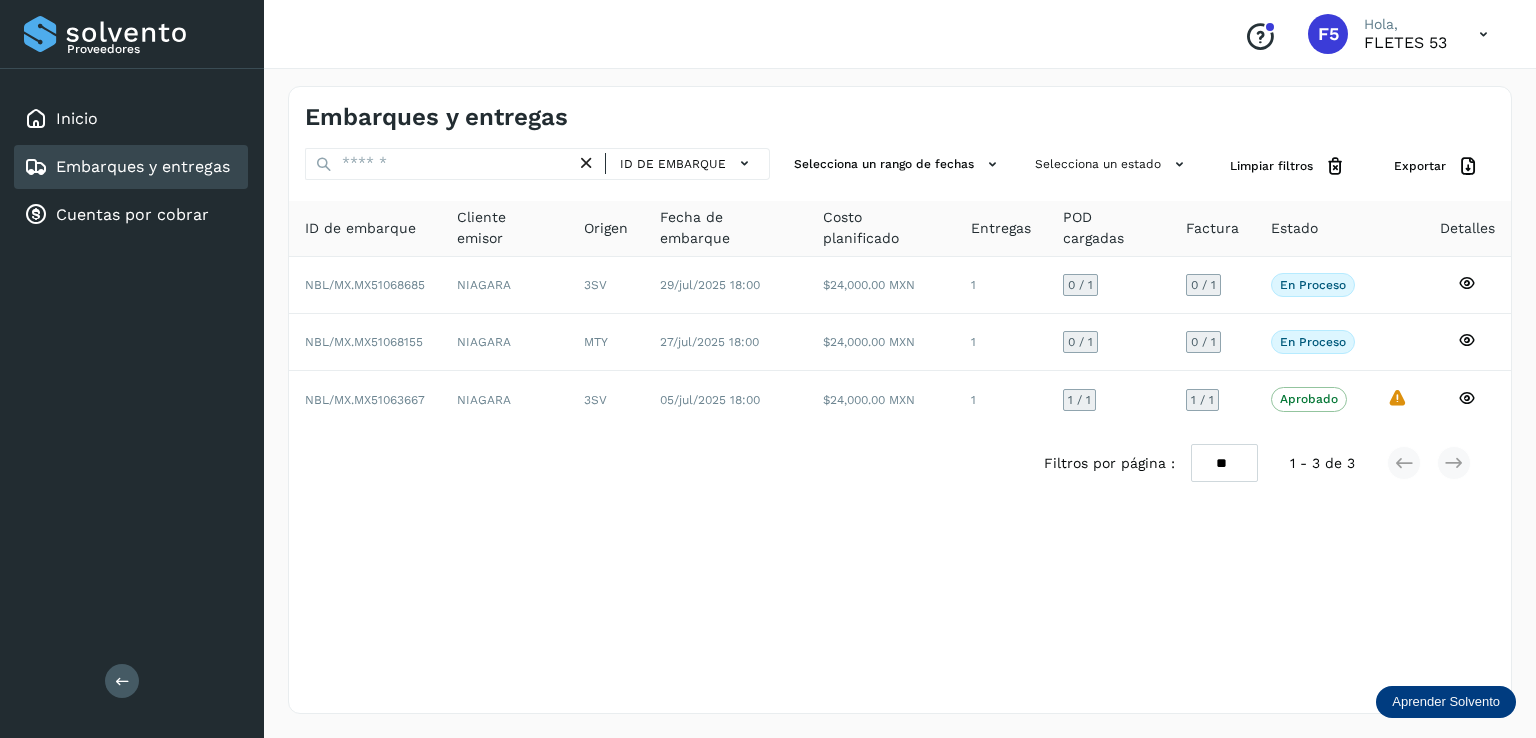 drag, startPoint x: 743, startPoint y: 275, endPoint x: 915, endPoint y: 249, distance: 173.95401 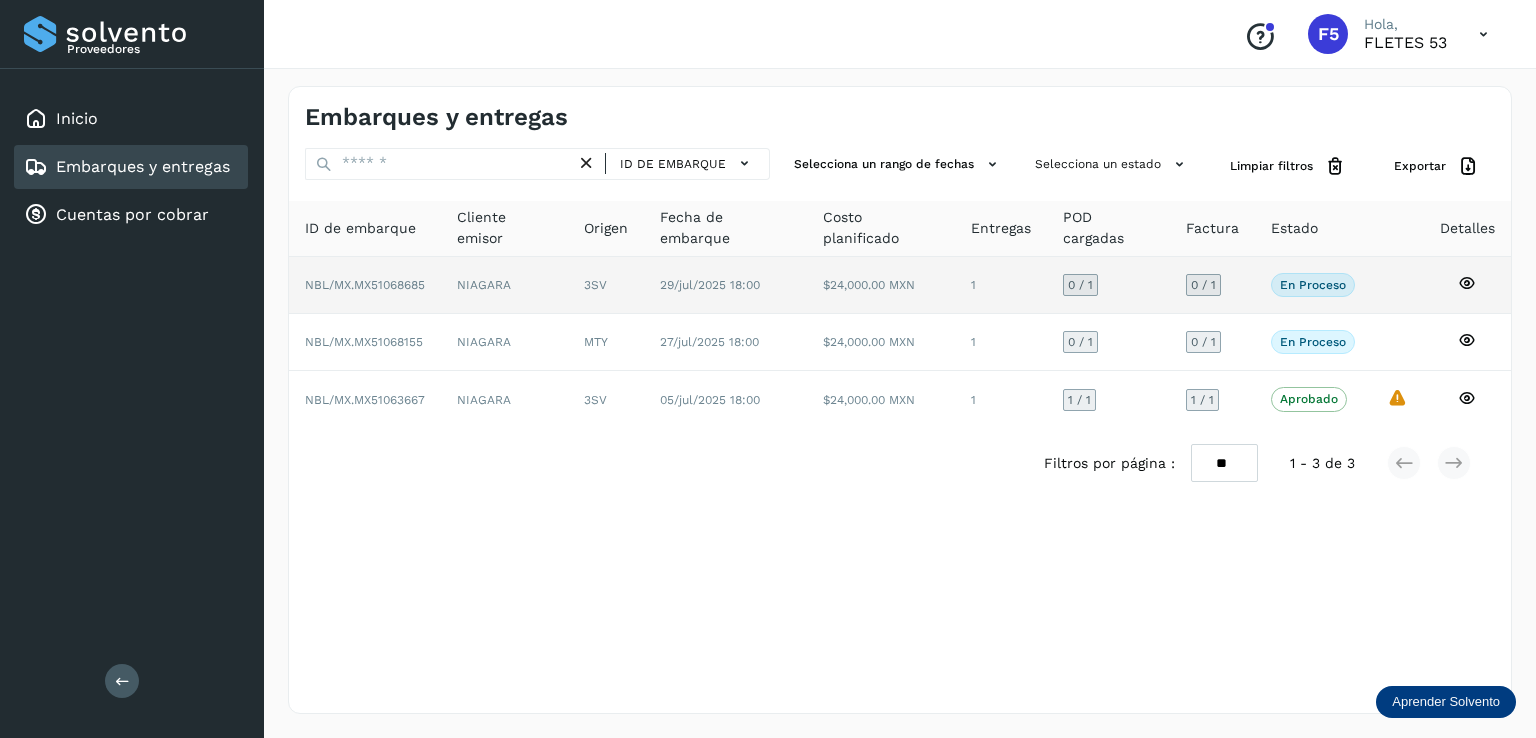 drag, startPoint x: 924, startPoint y: 278, endPoint x: 1082, endPoint y: 275, distance: 158.02847 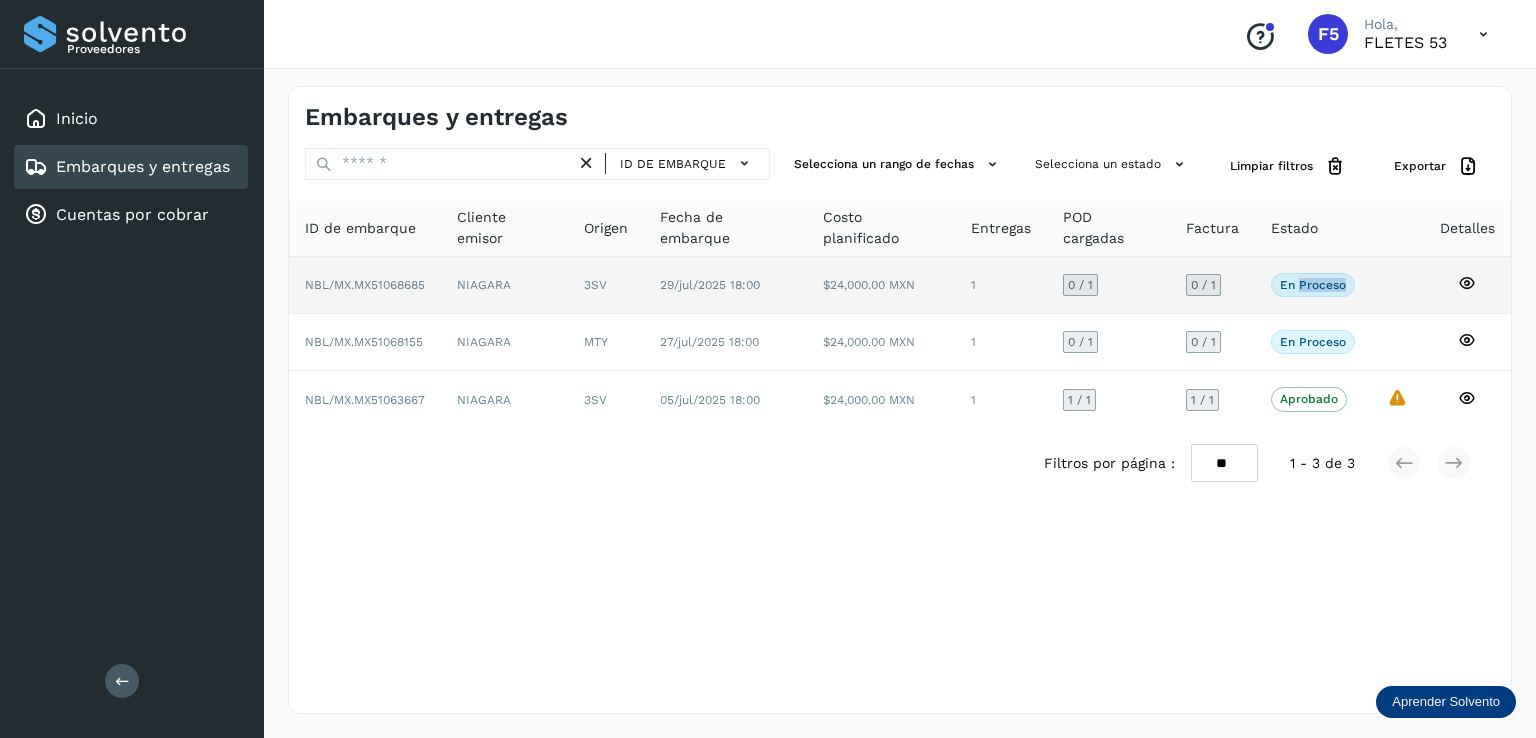 click on "En proceso" 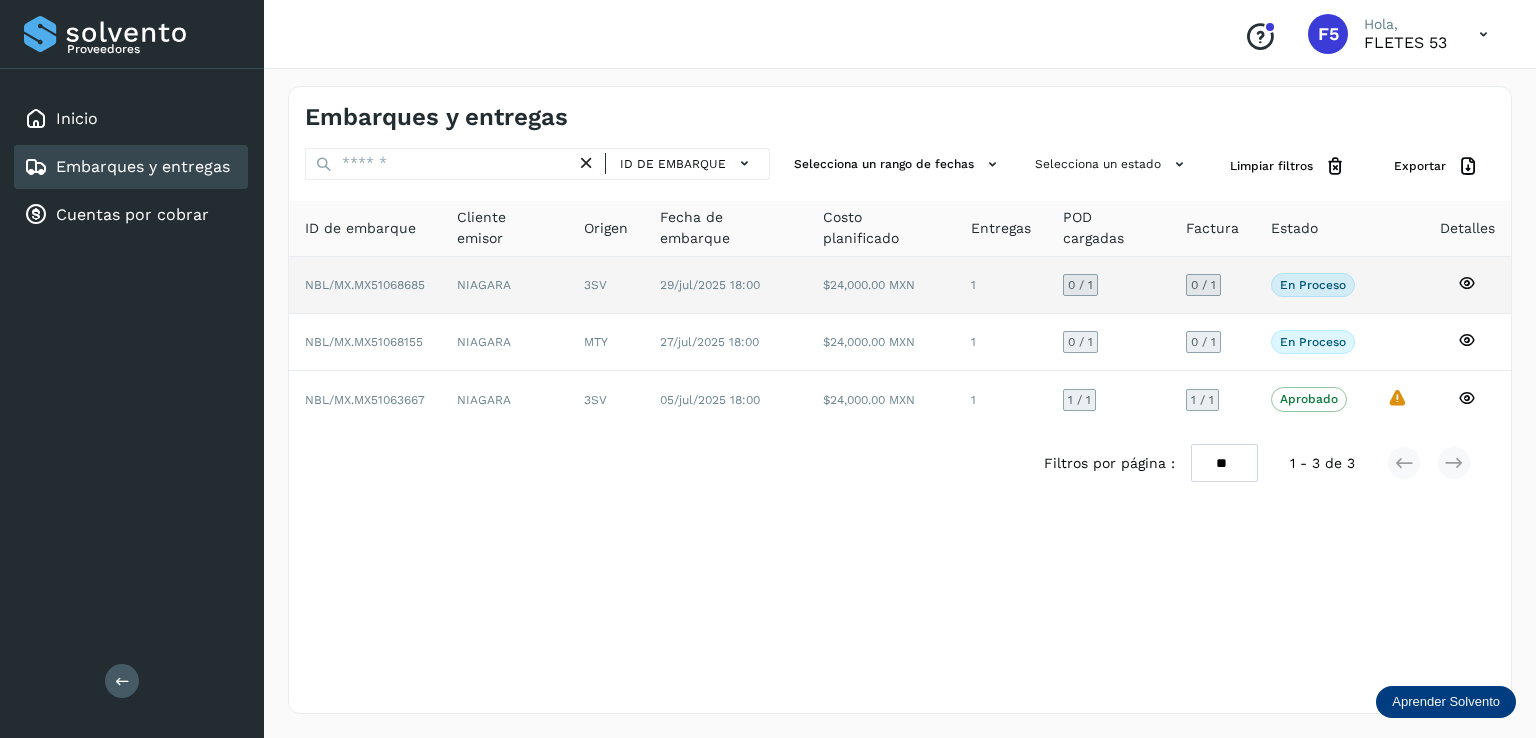 click 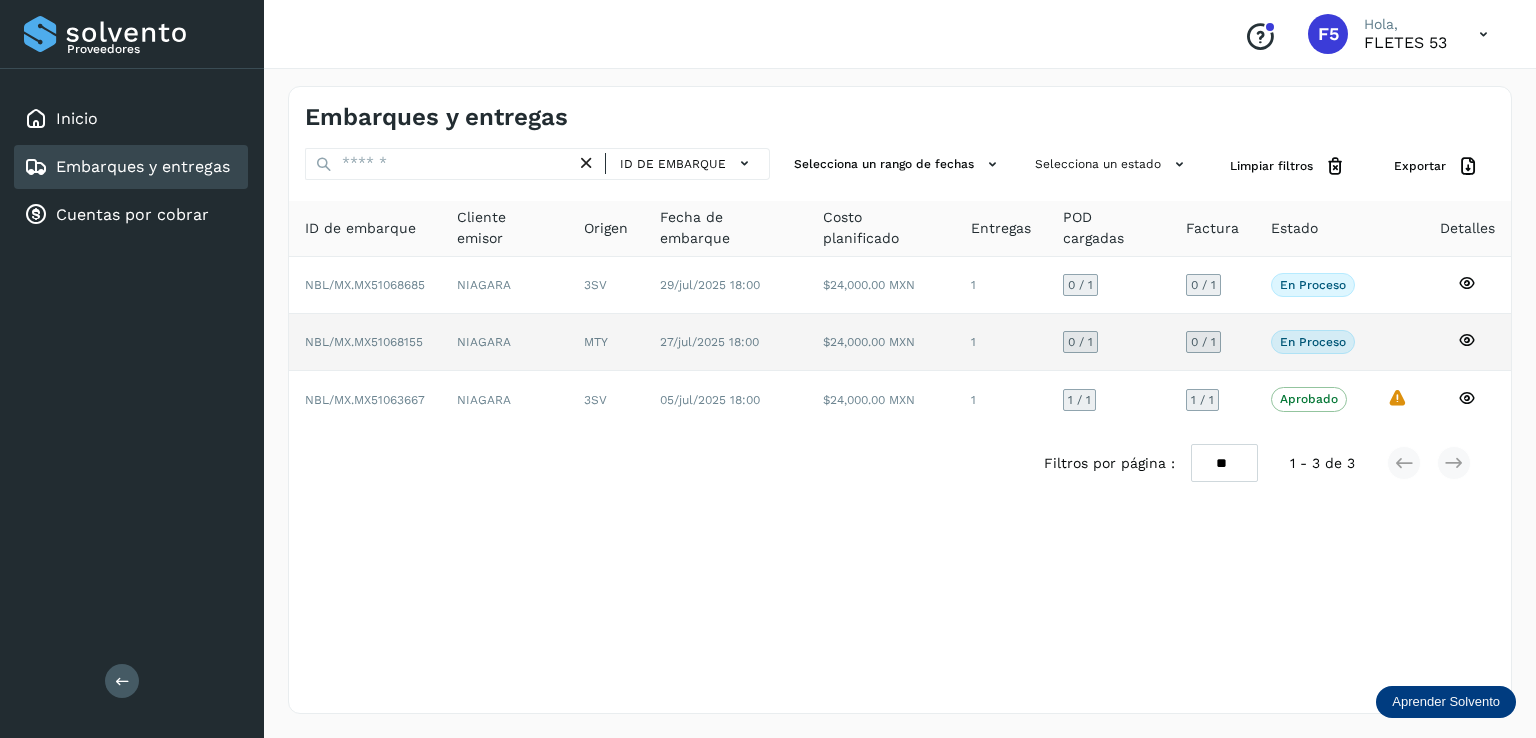 click on "27/jul/2025 18:00" 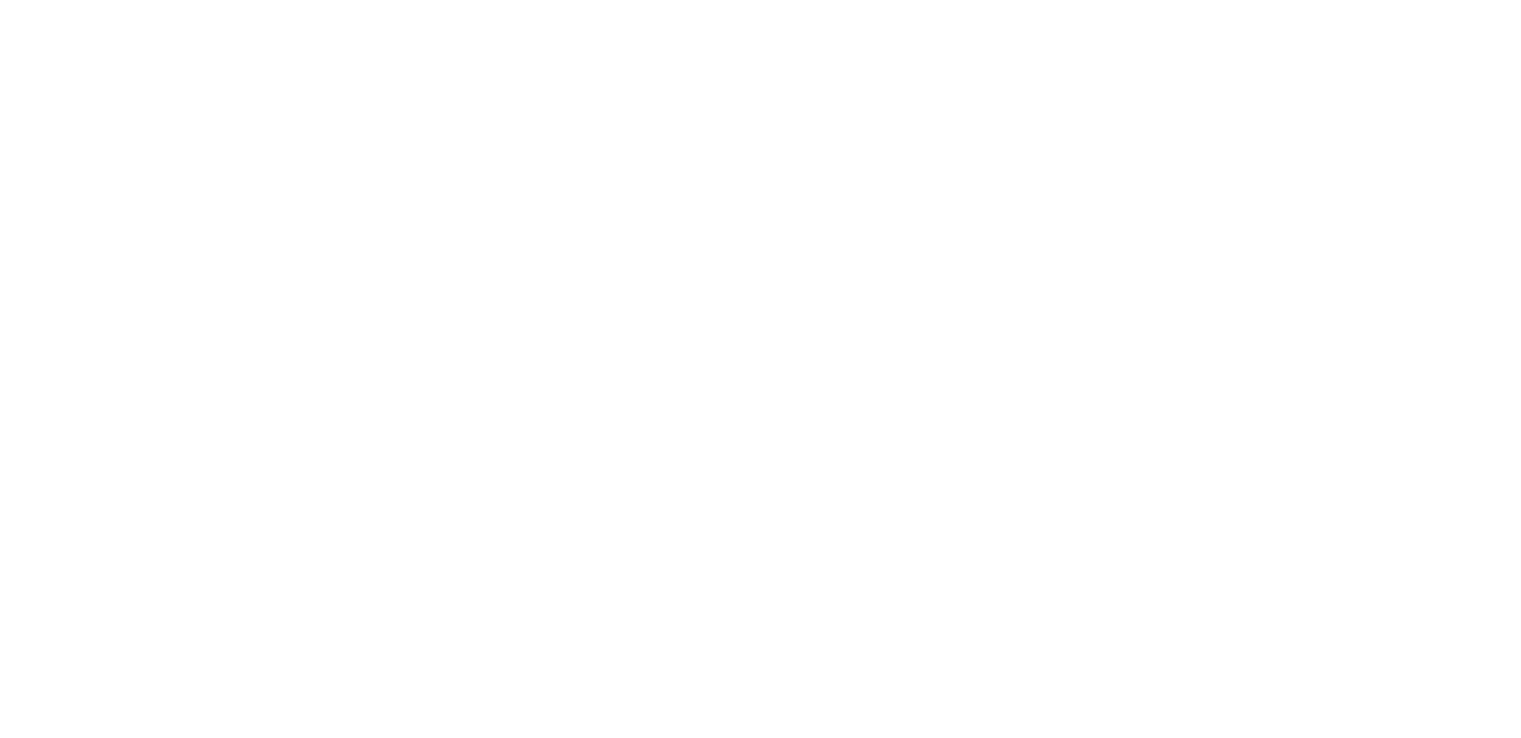 scroll, scrollTop: 0, scrollLeft: 0, axis: both 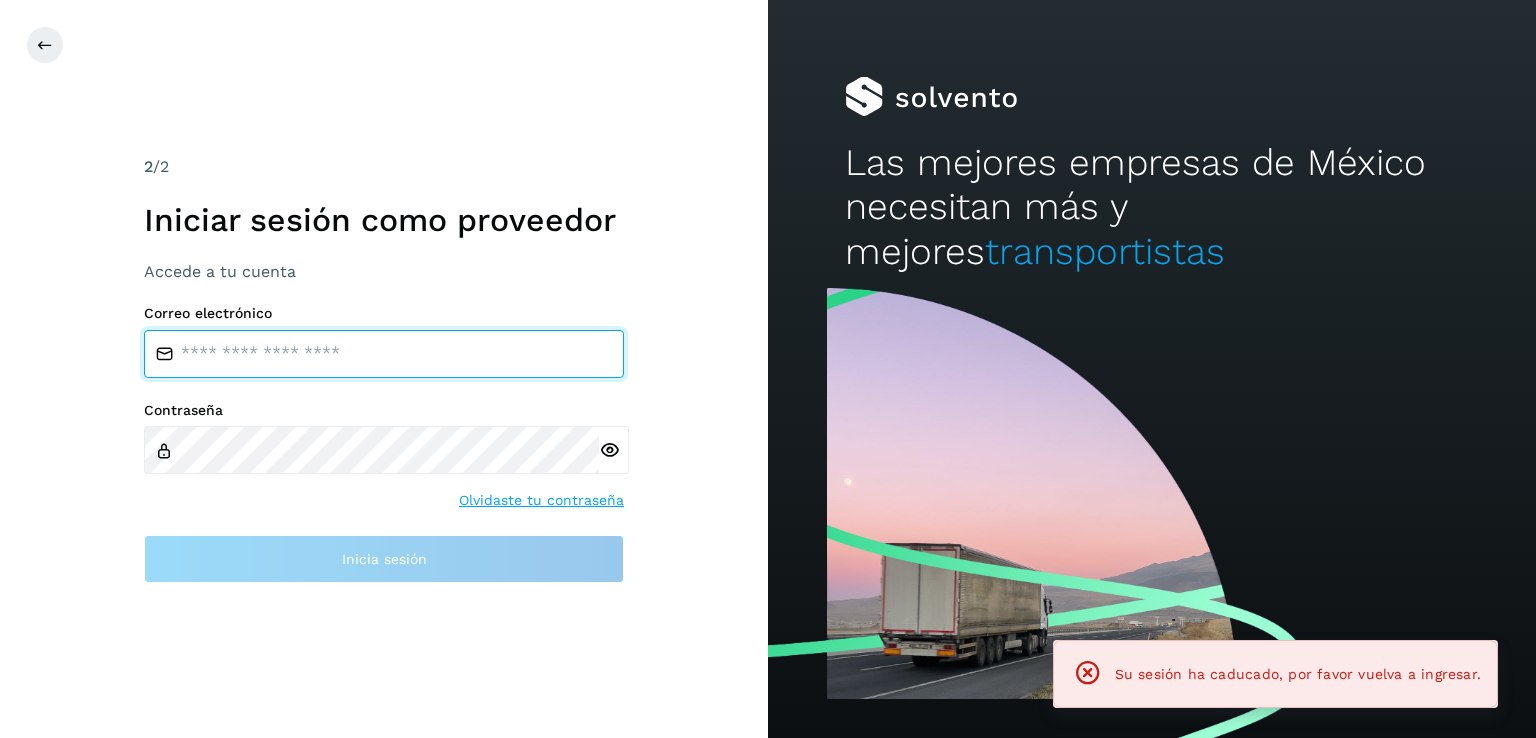 type on "**********" 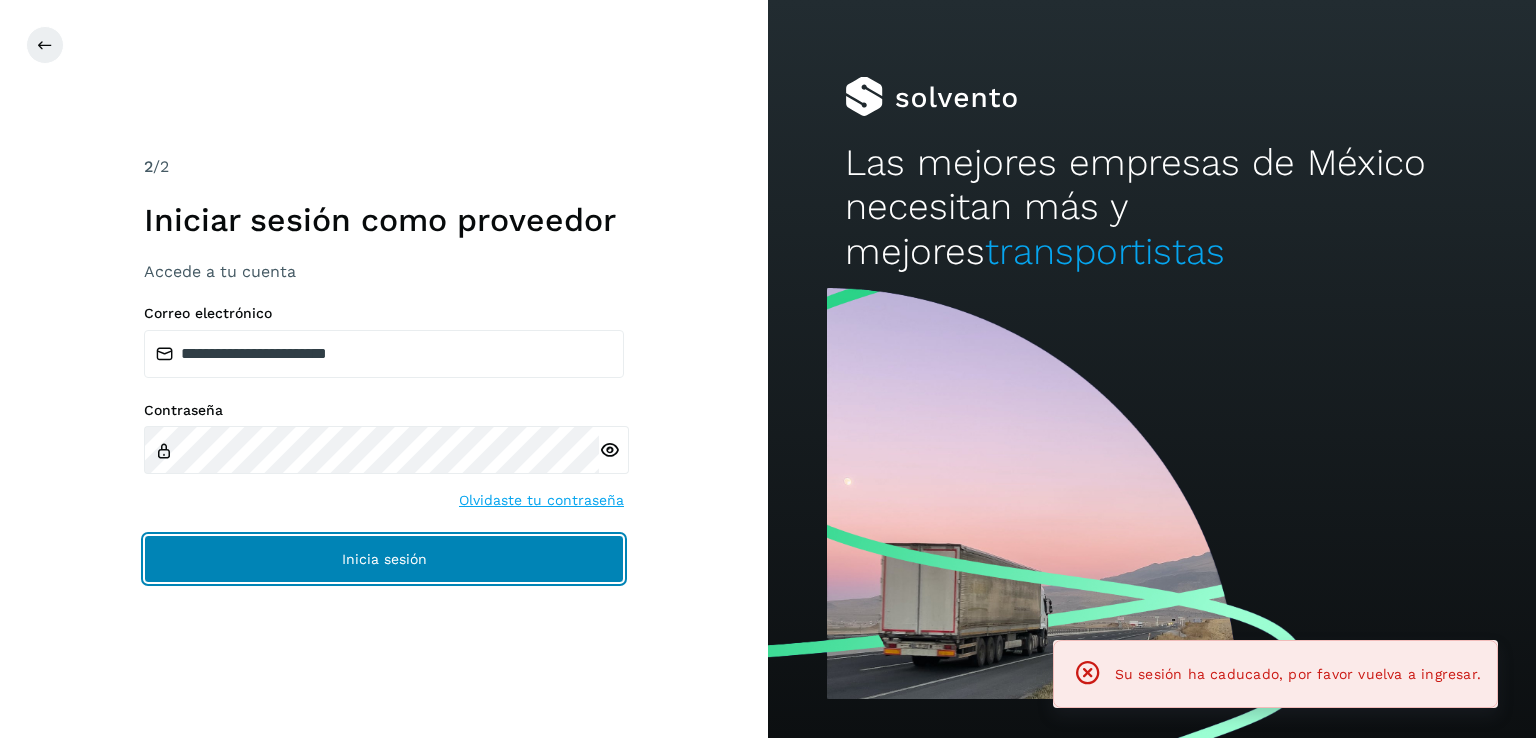 click on "Inicia sesión" 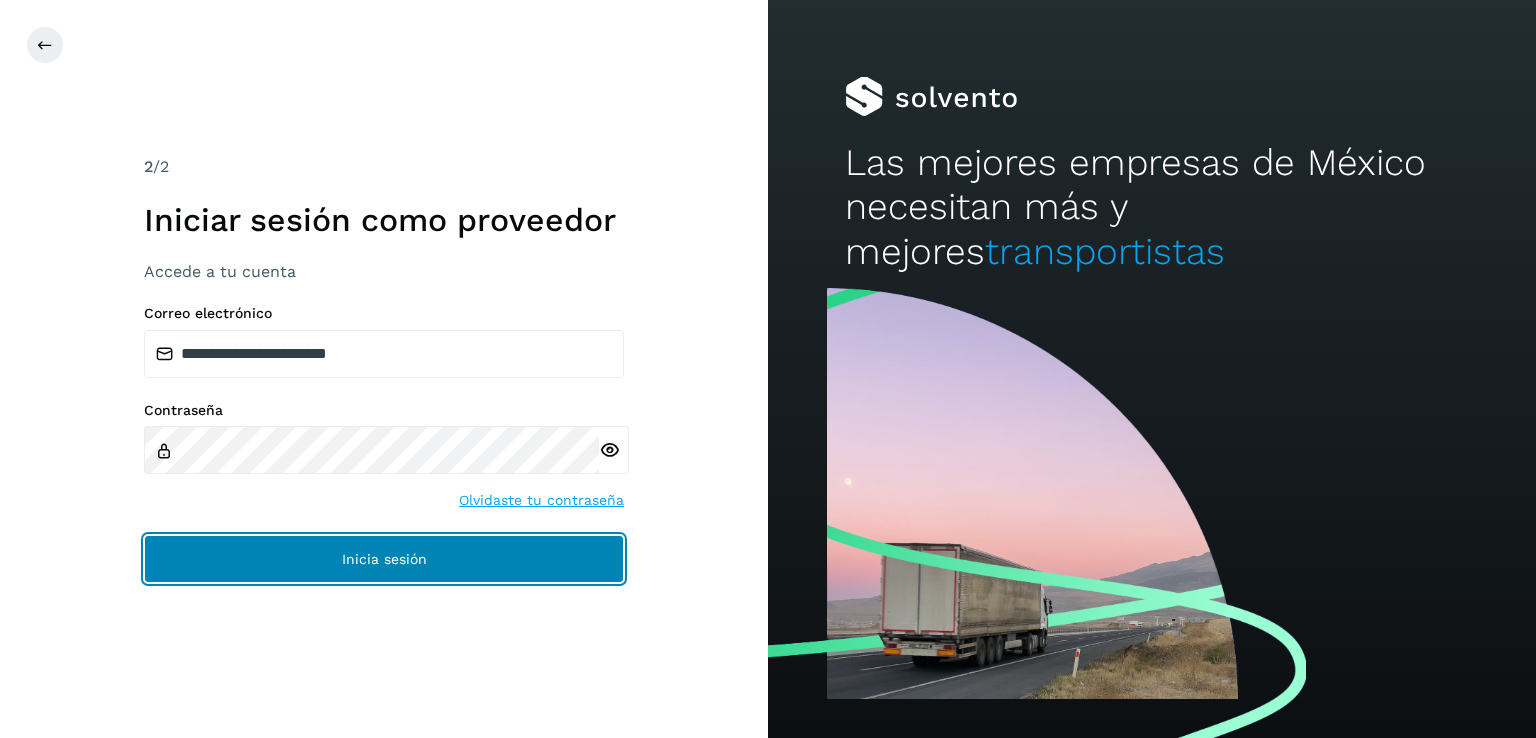 click on "Inicia sesión" at bounding box center [384, 559] 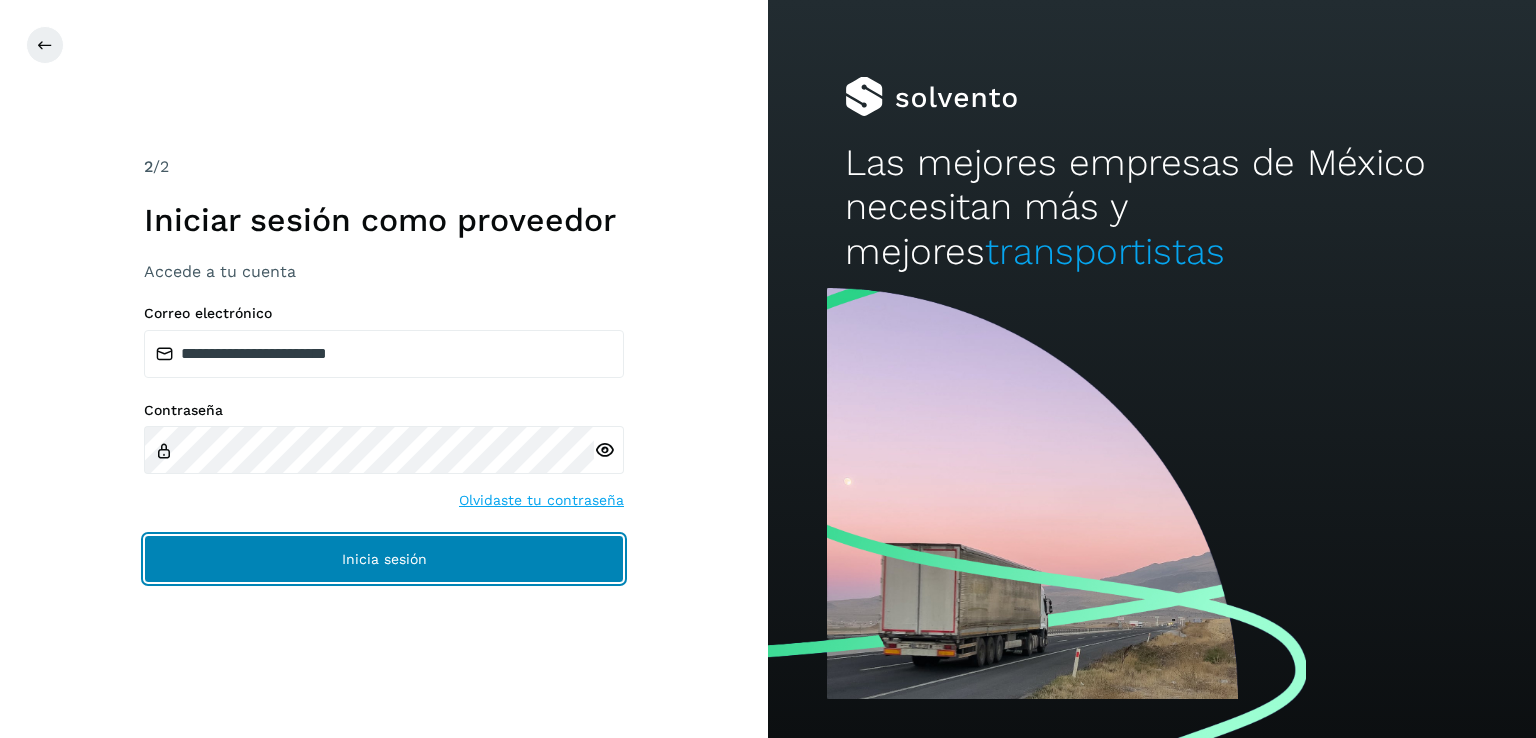 click on "Inicia sesión" at bounding box center (384, 559) 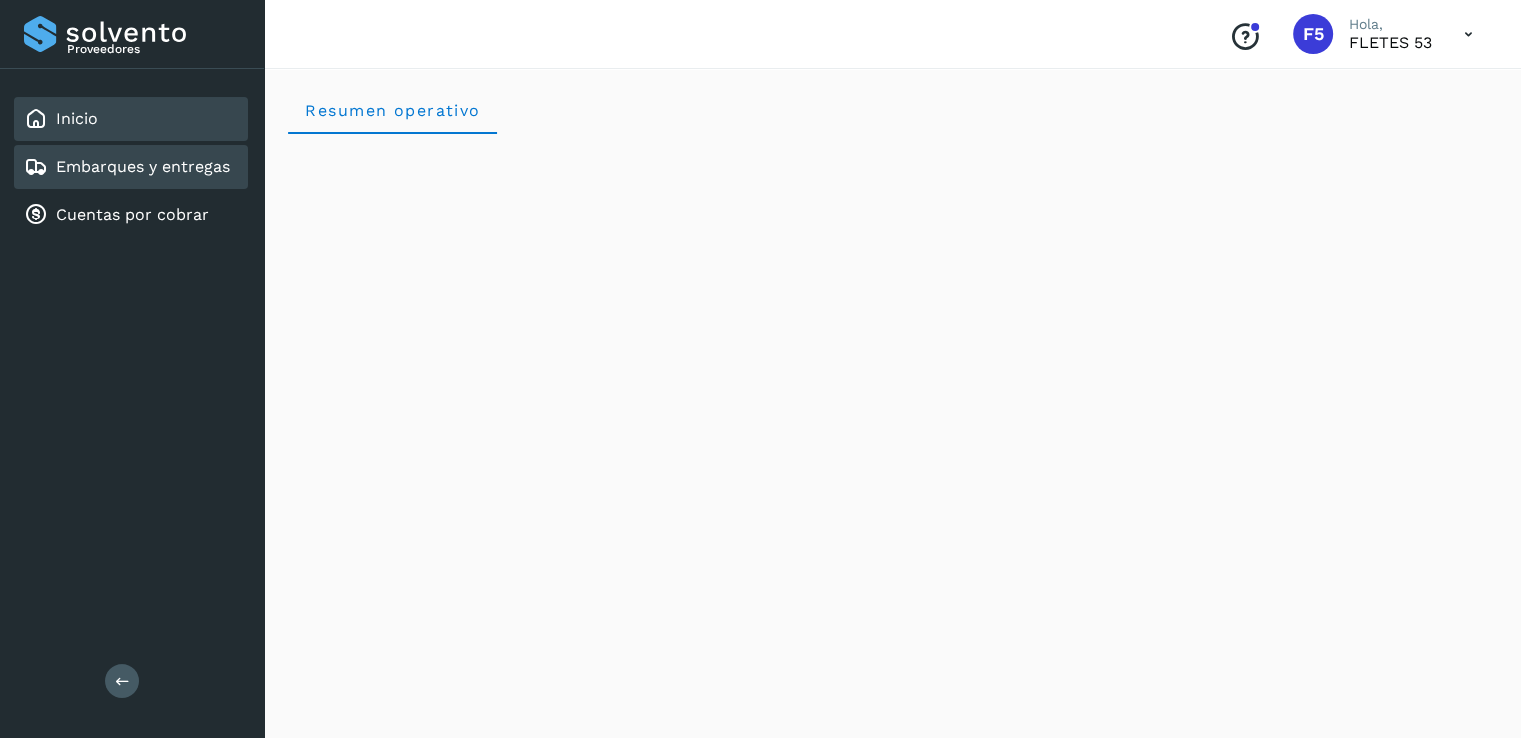 click on "Embarques y entregas" at bounding box center [143, 166] 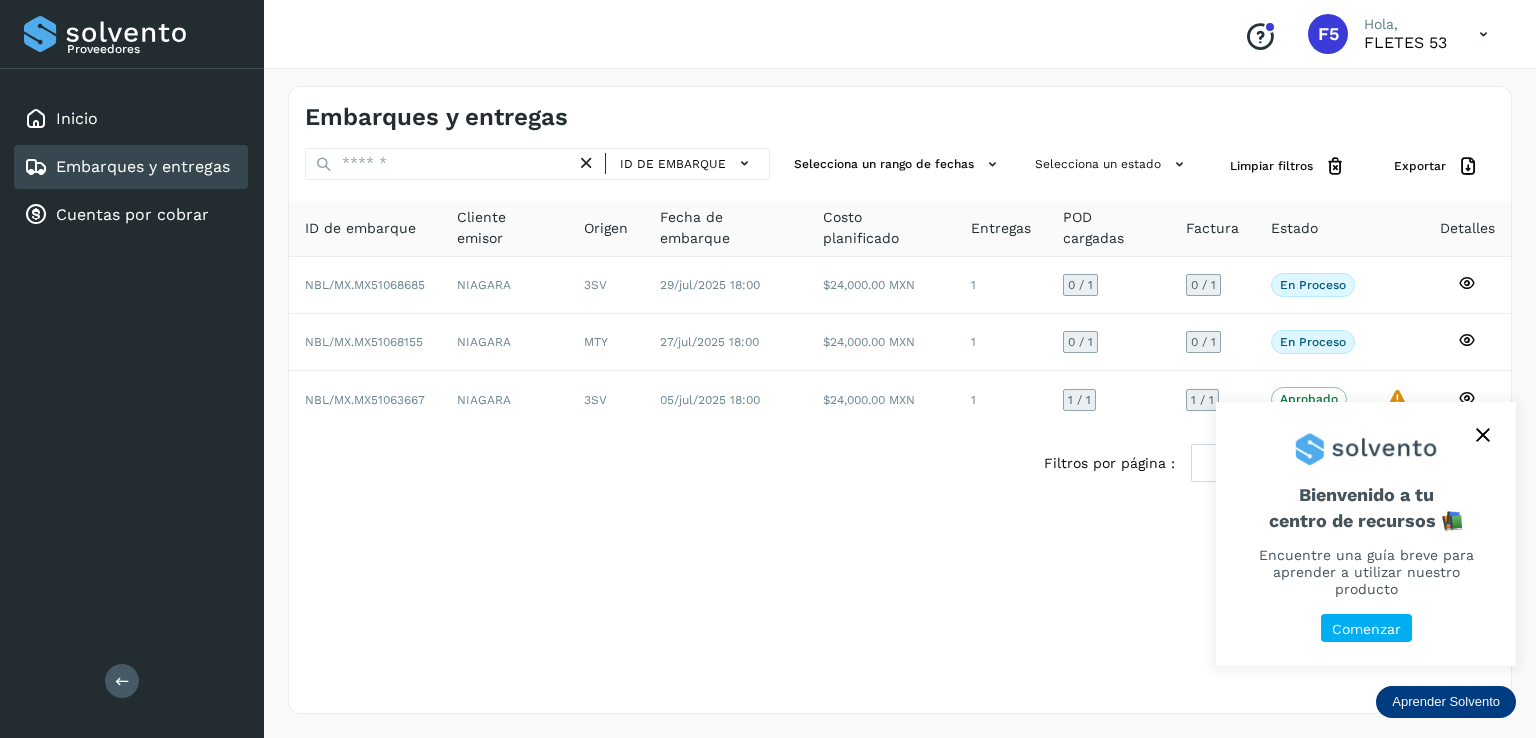 click at bounding box center [1483, 435] 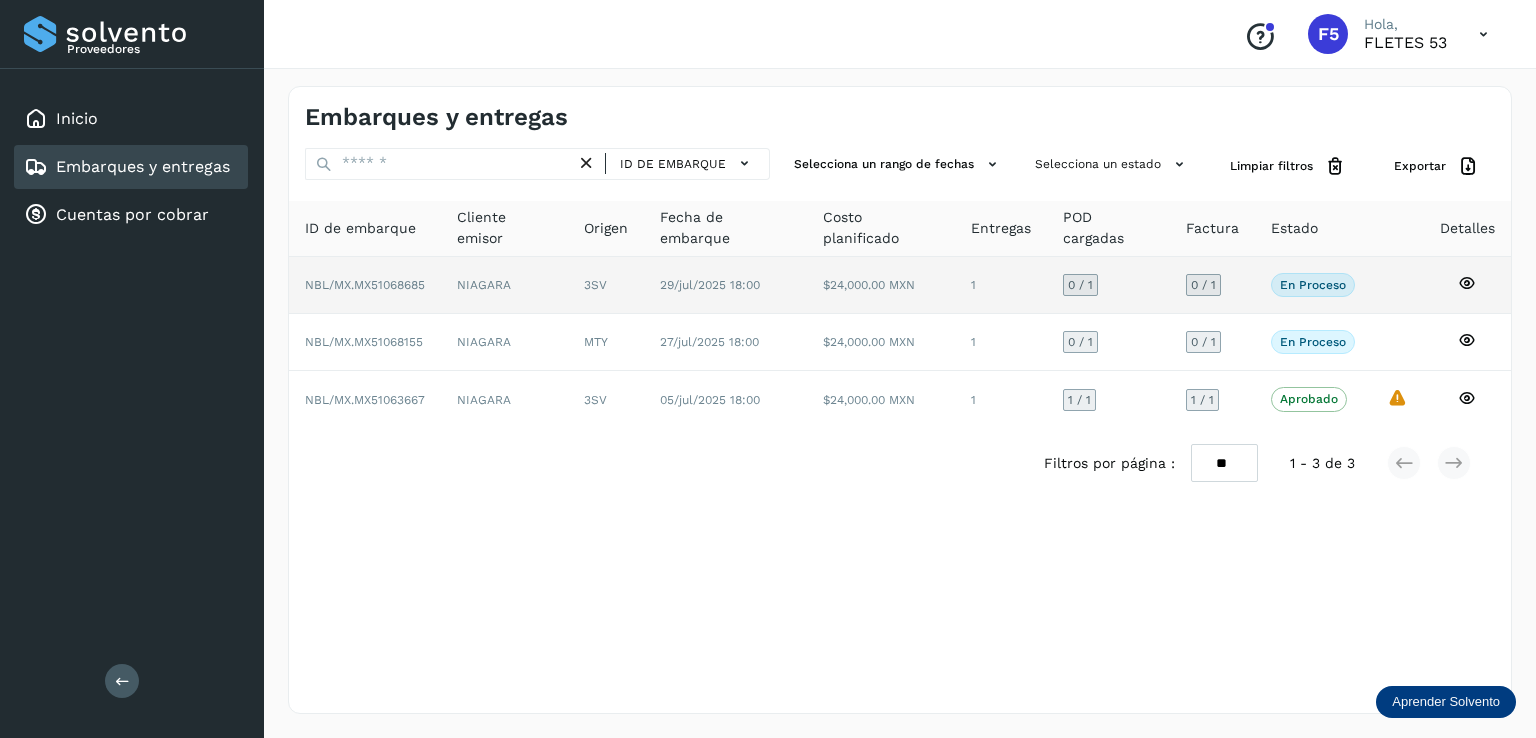 click 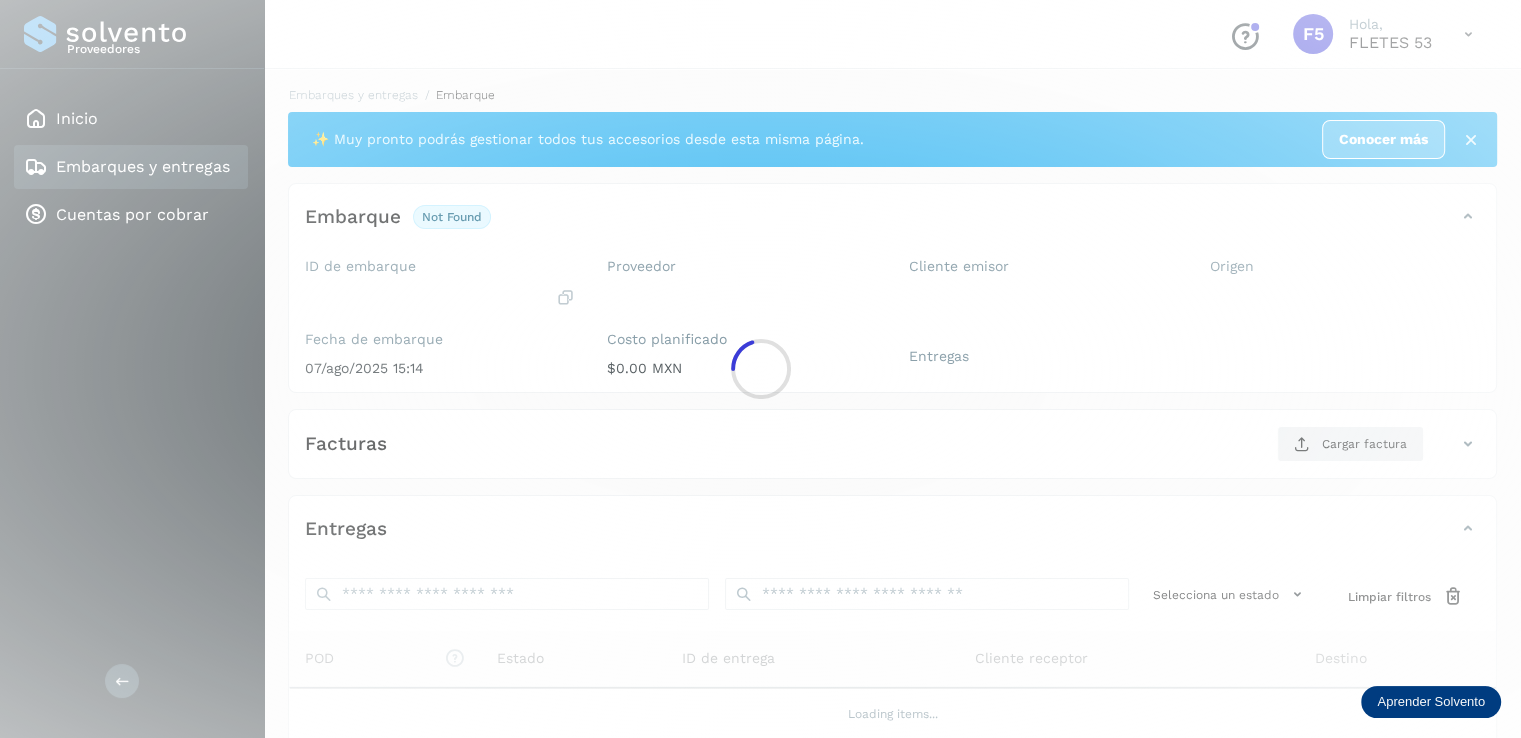 click 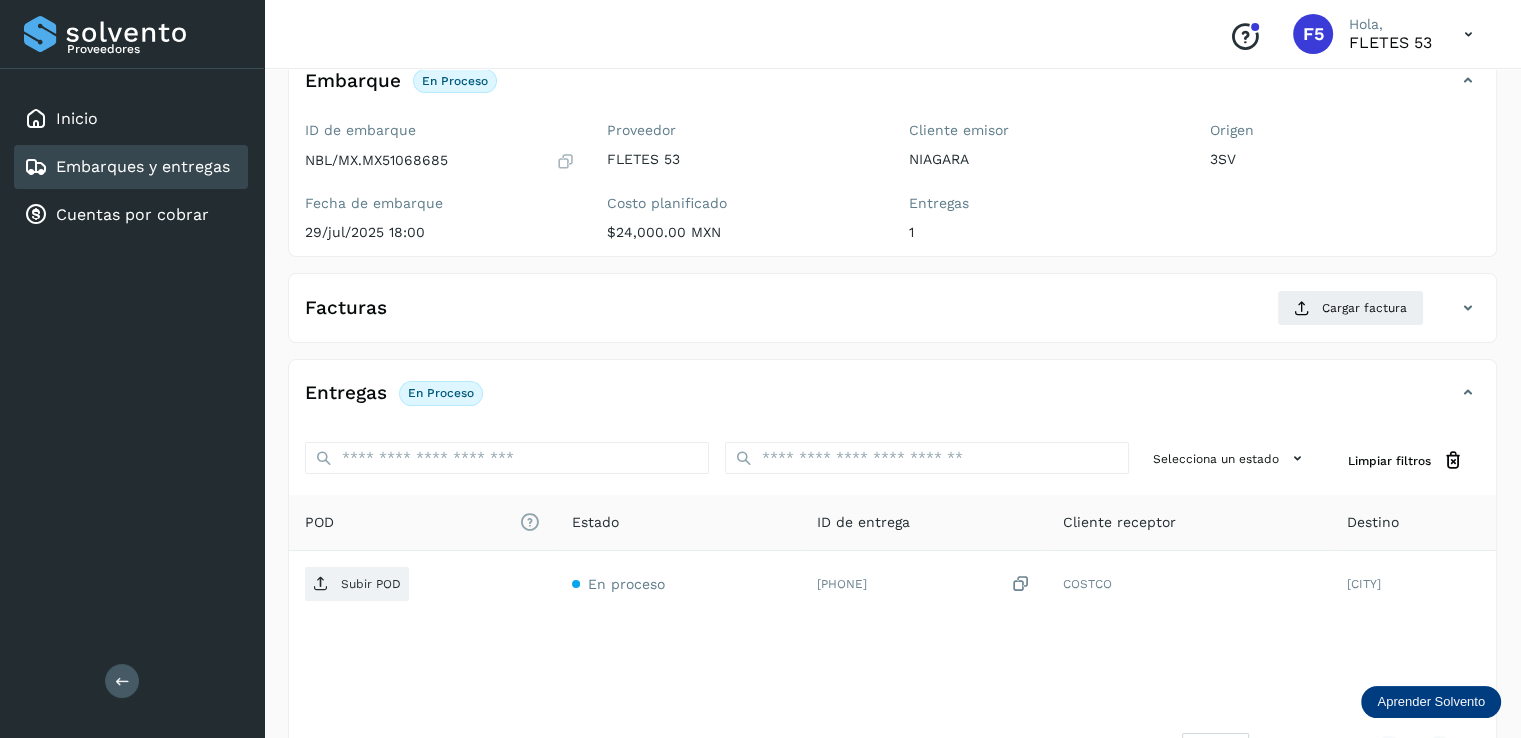 scroll, scrollTop: 109, scrollLeft: 0, axis: vertical 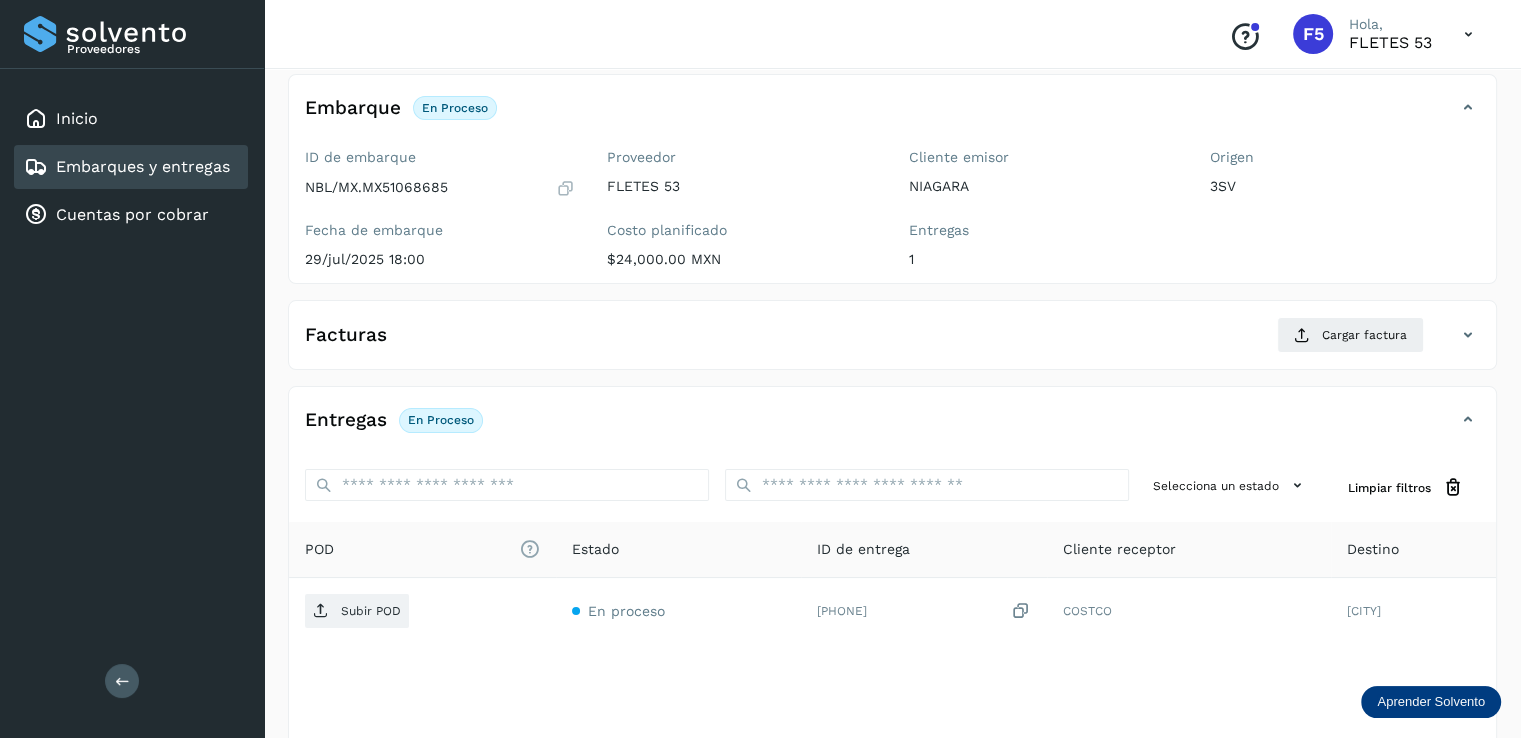 click on "Embarques y entregas" at bounding box center (143, 166) 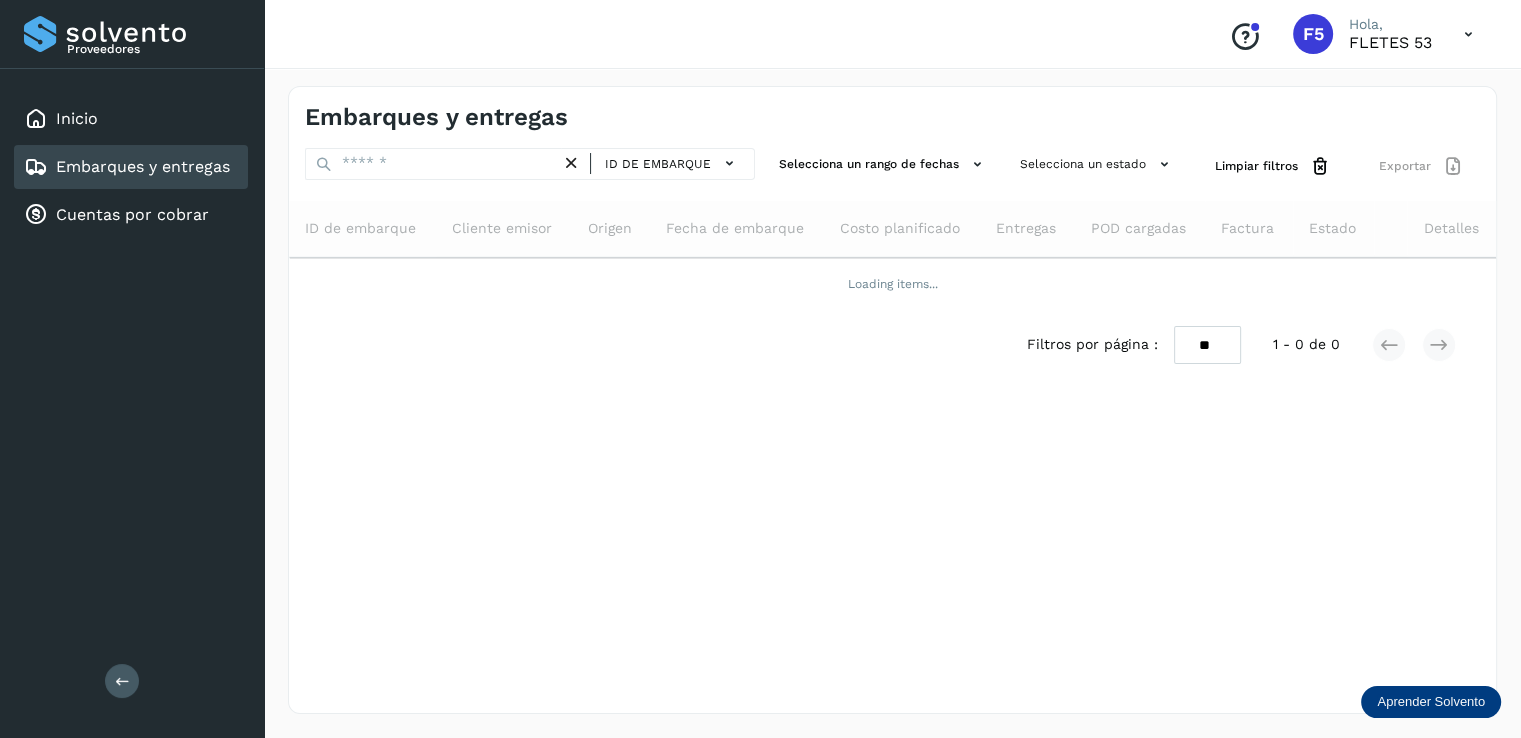 scroll, scrollTop: 0, scrollLeft: 0, axis: both 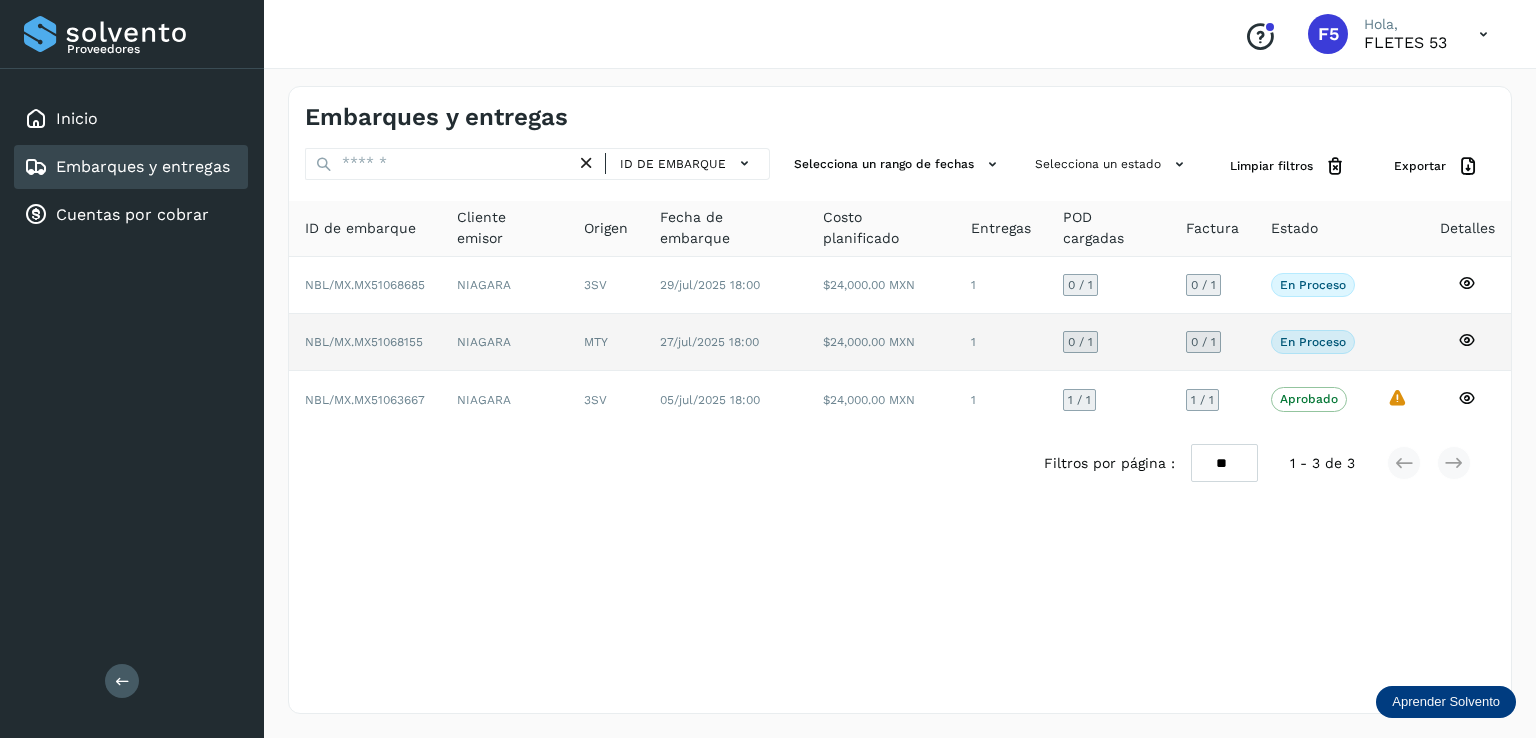 click on "27/jul/2025 18:00" 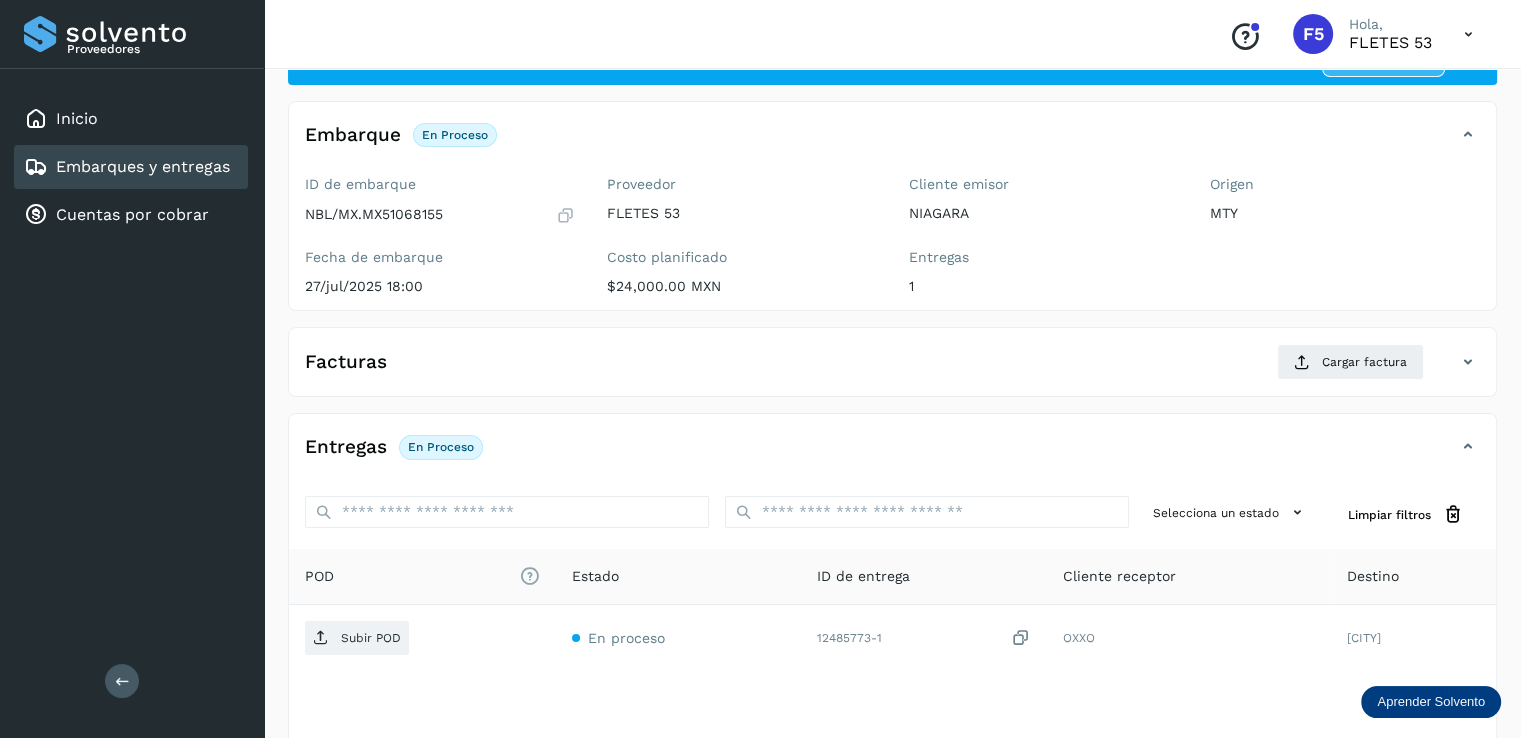 scroll, scrollTop: 0, scrollLeft: 0, axis: both 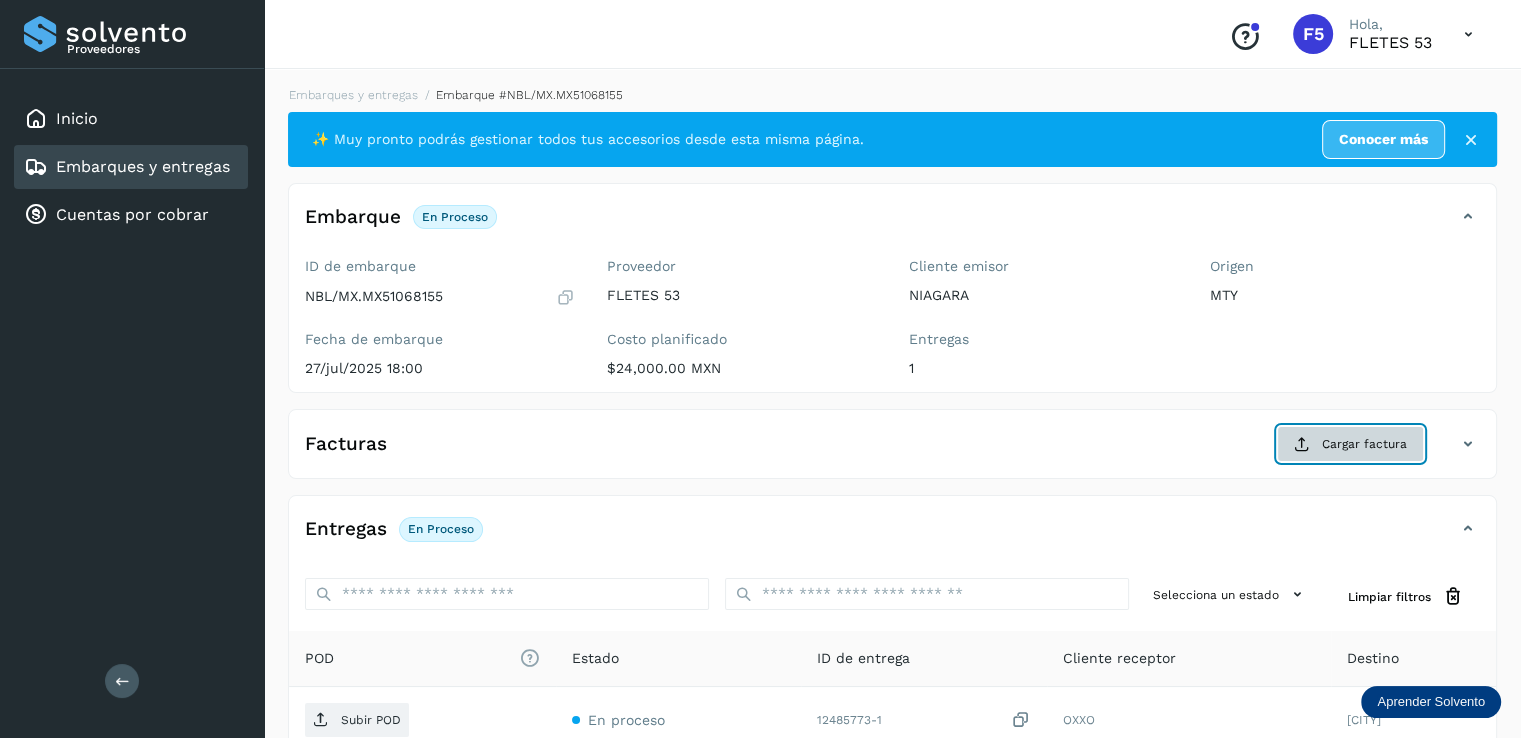 click on "Cargar factura" 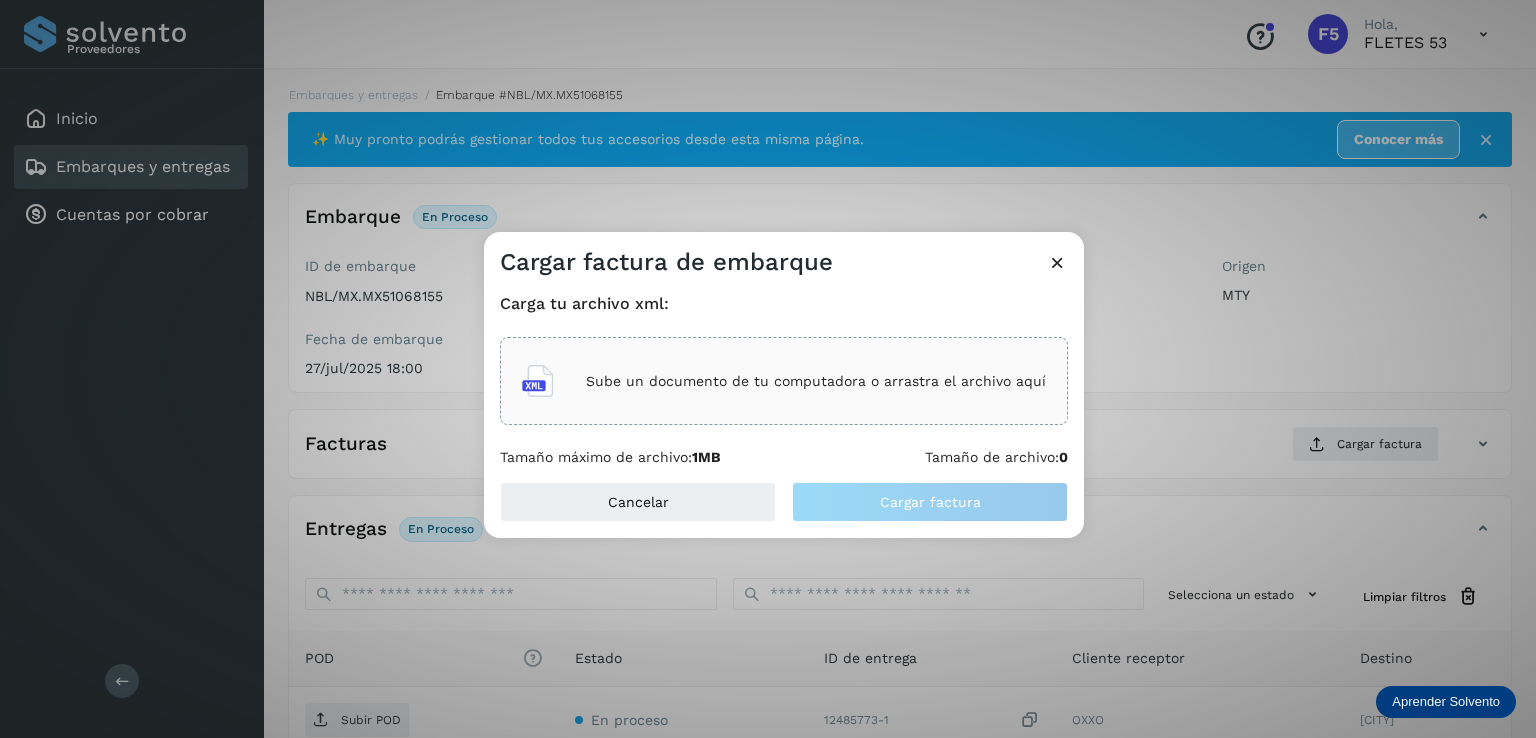 click on "Sube un documento de tu computadora o arrastra el archivo aquí" 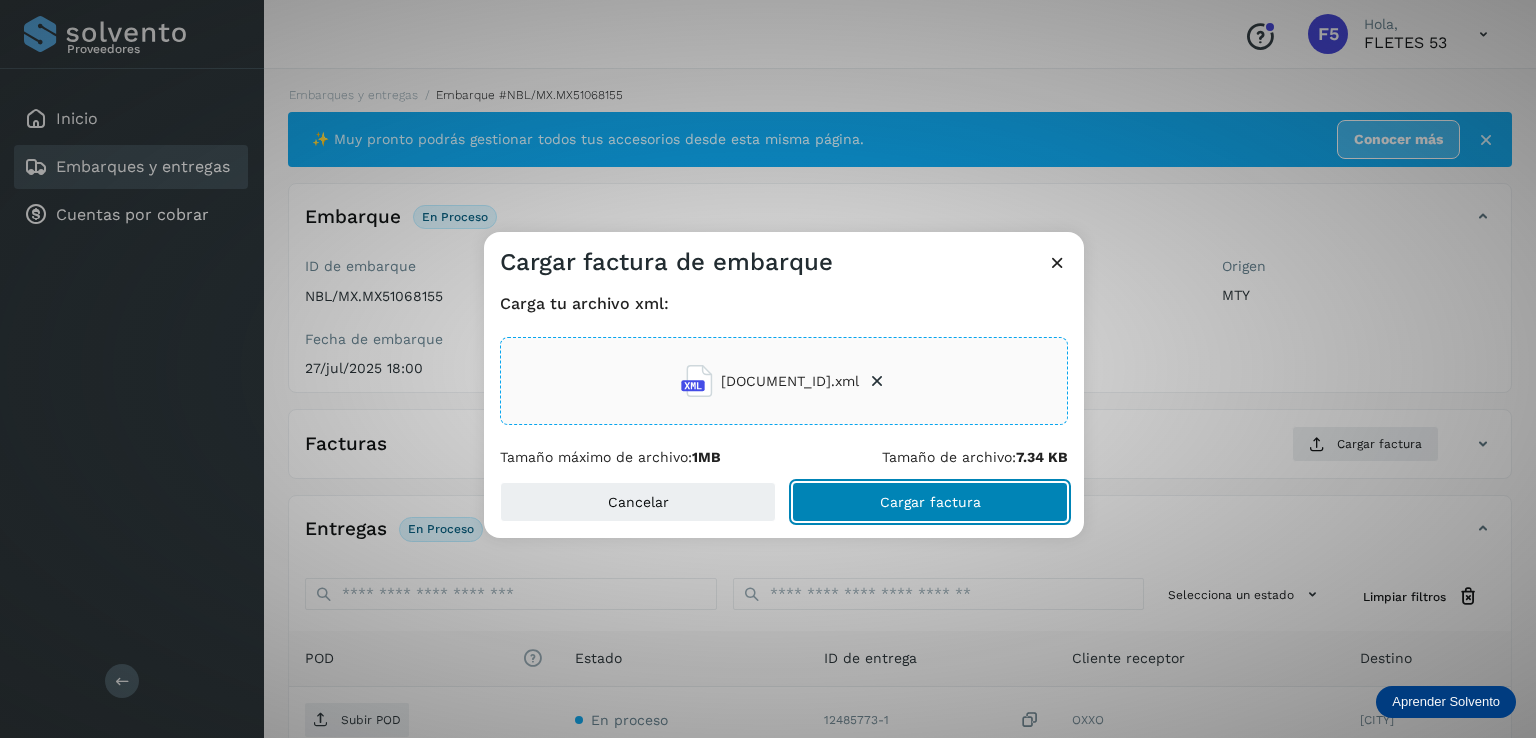 click on "Cargar factura" 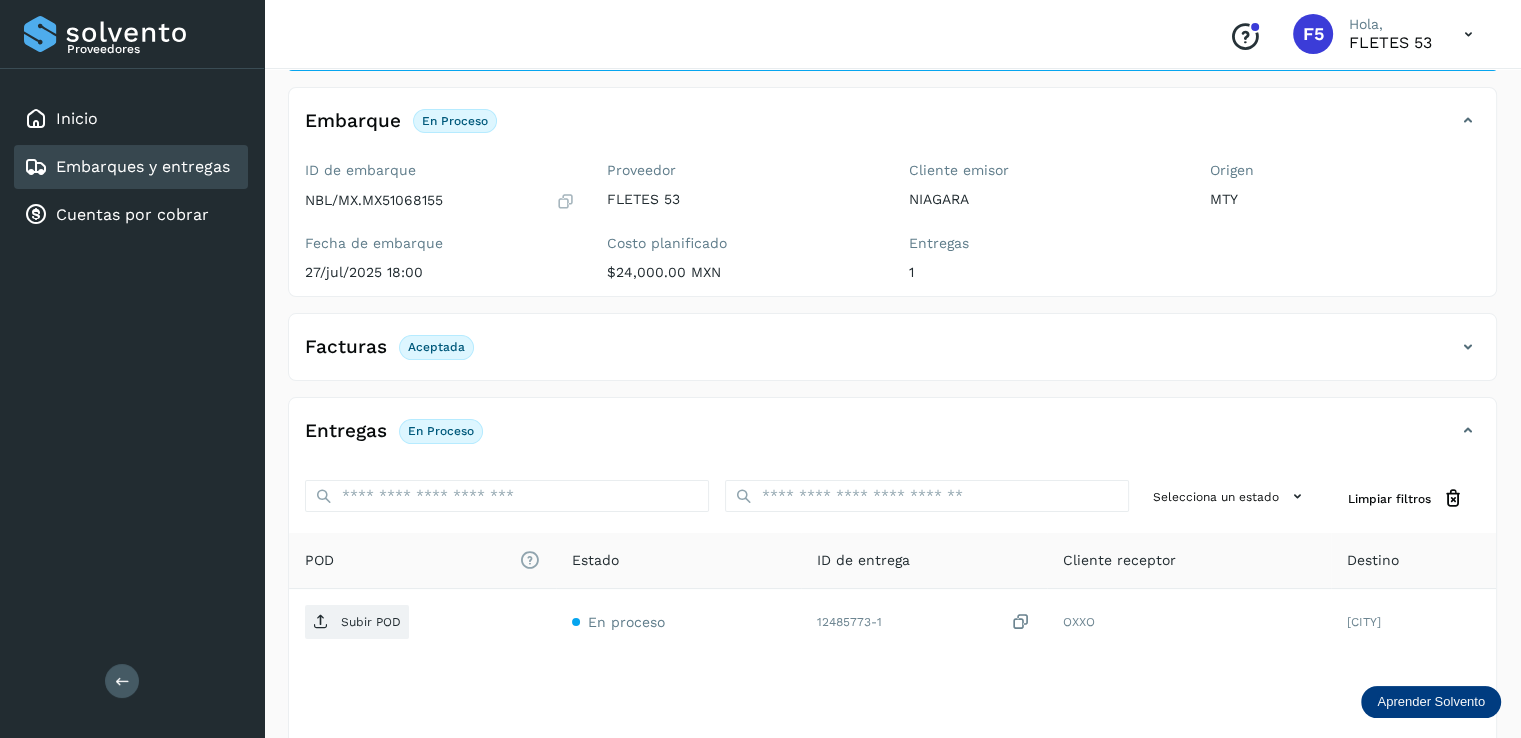 scroll, scrollTop: 100, scrollLeft: 0, axis: vertical 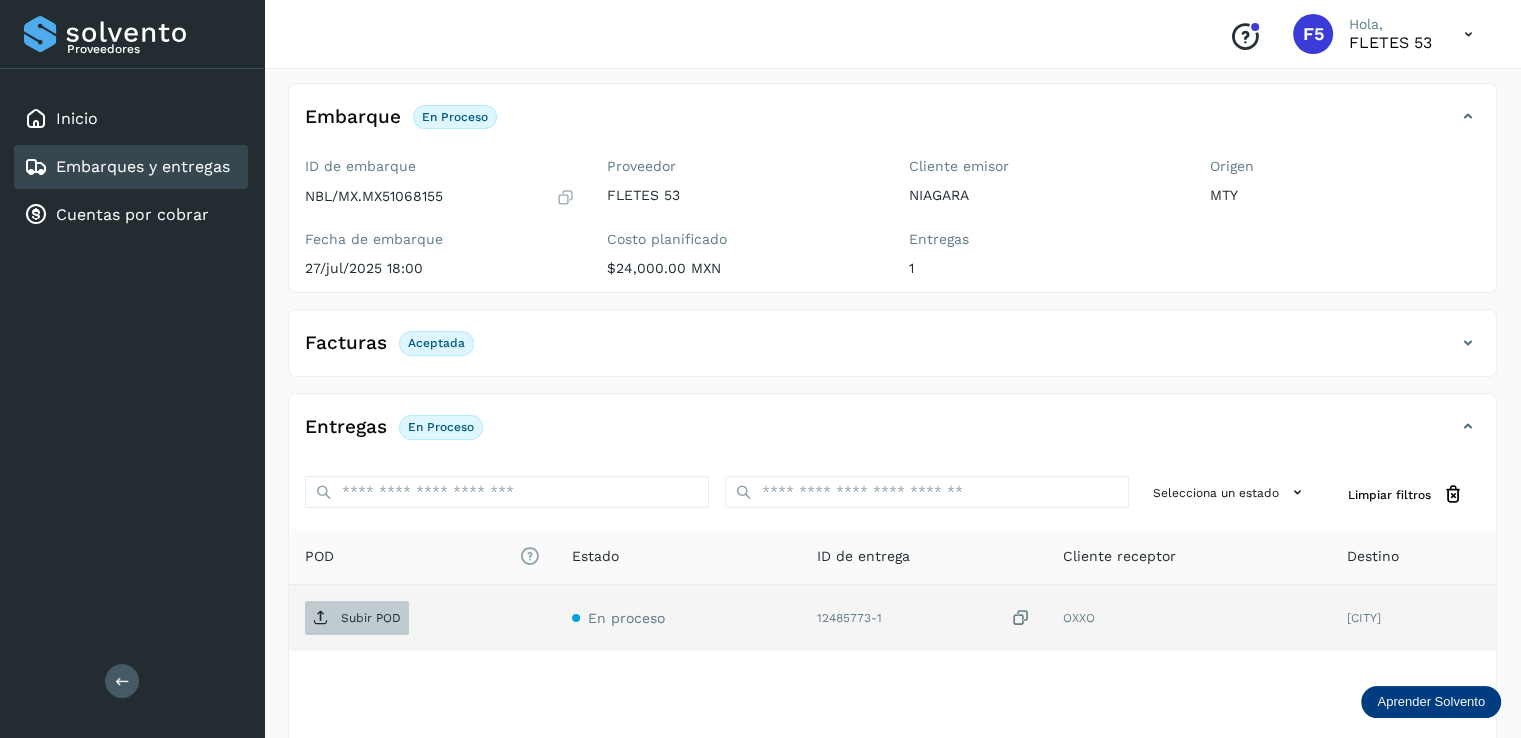 click on "Subir POD" at bounding box center (371, 618) 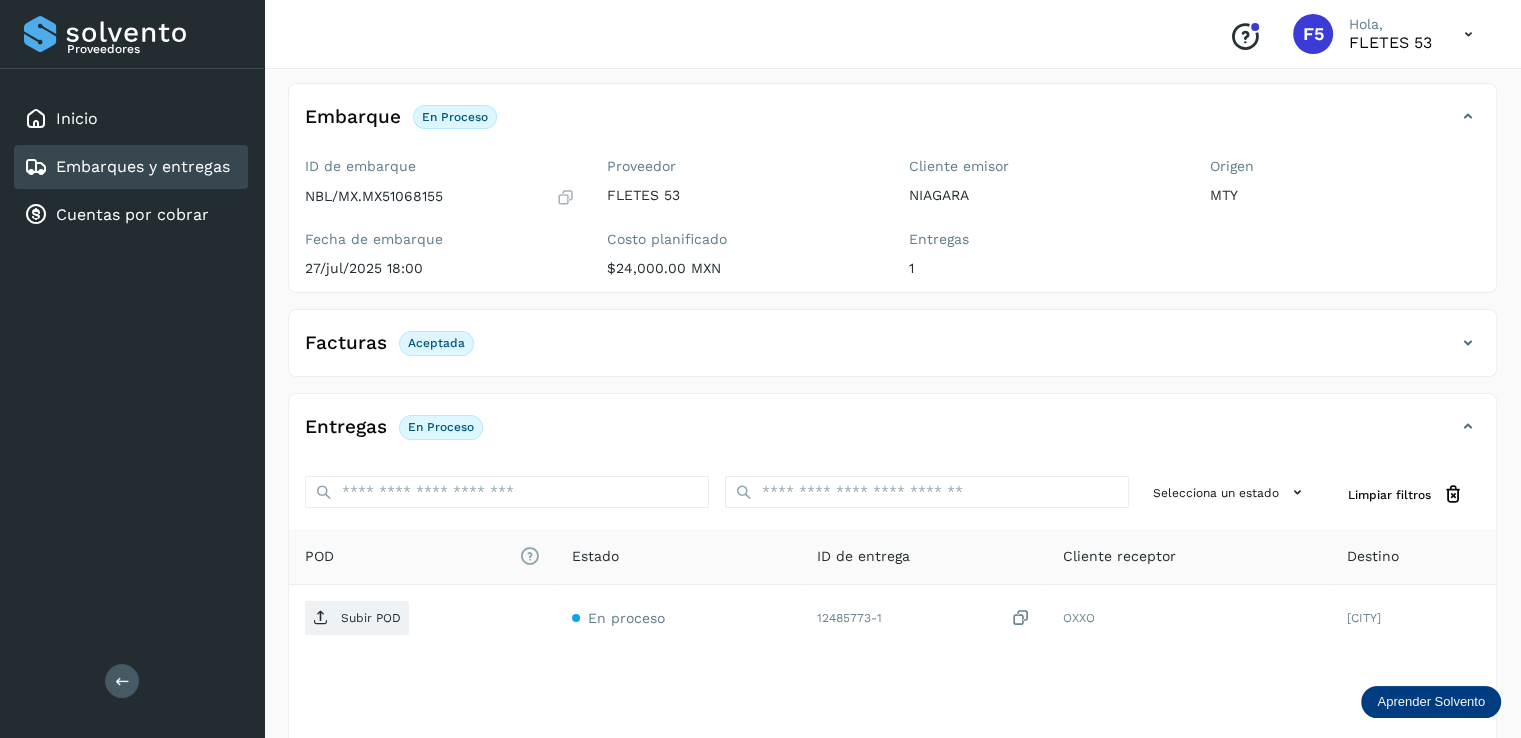 click on "En proceso" at bounding box center [441, 427] 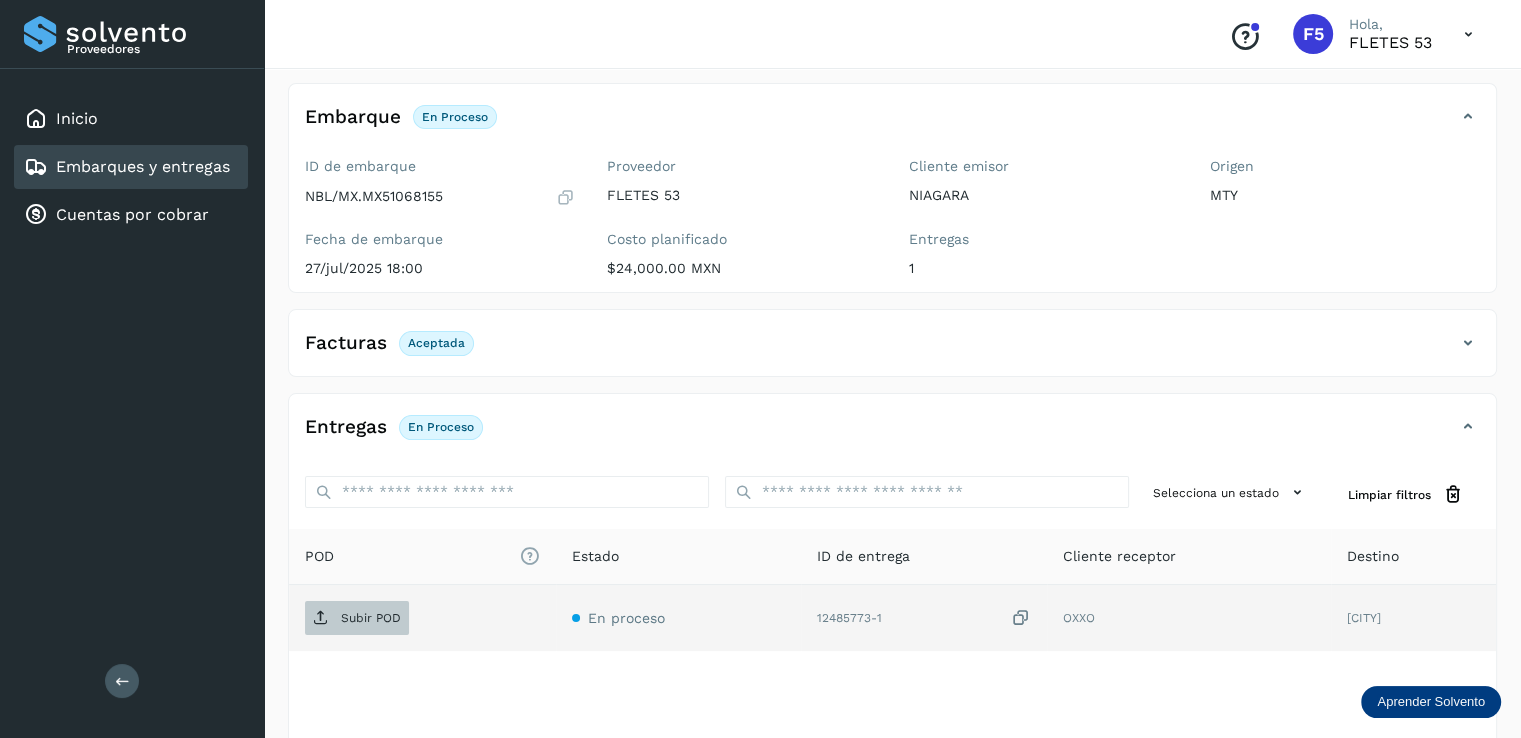 click on "Subir POD" at bounding box center (357, 618) 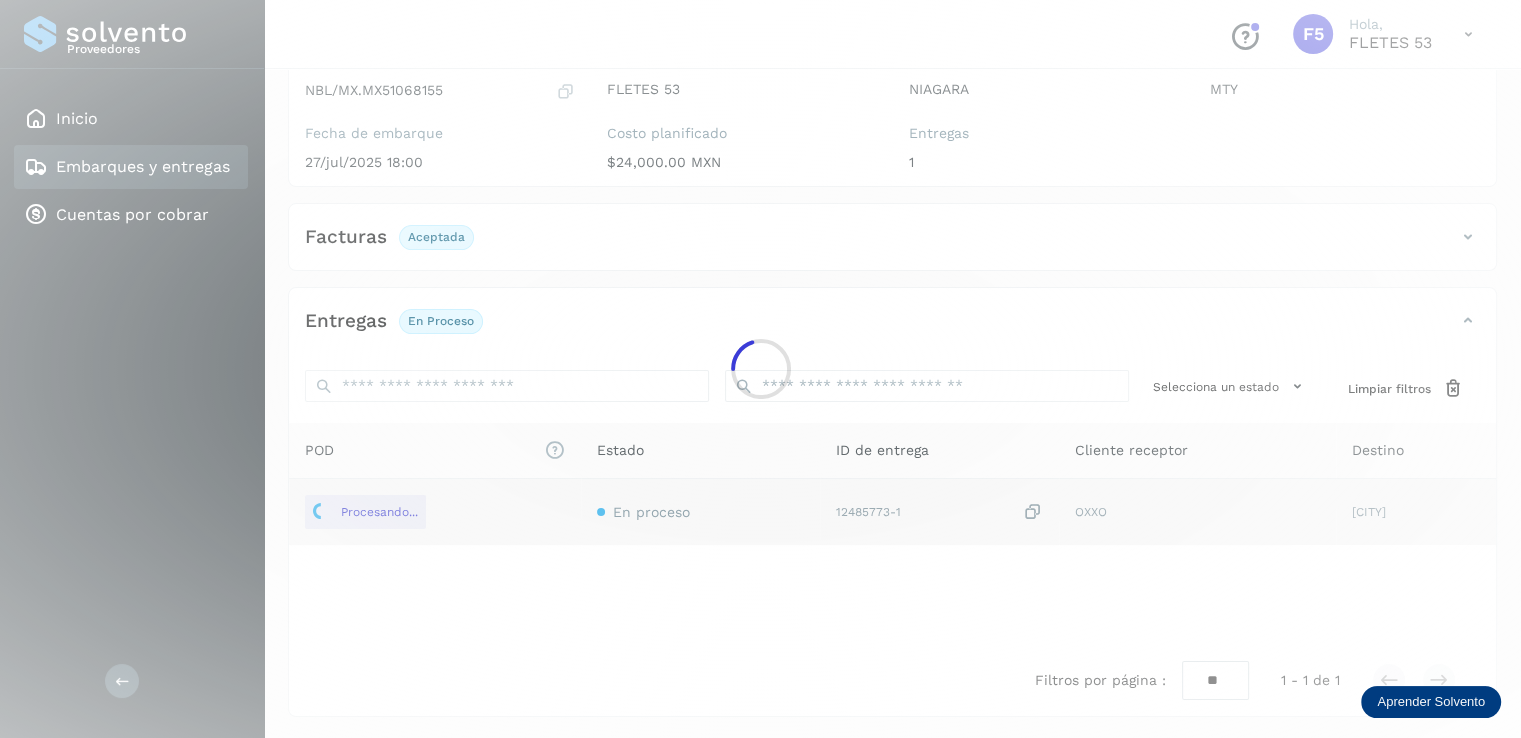scroll, scrollTop: 208, scrollLeft: 0, axis: vertical 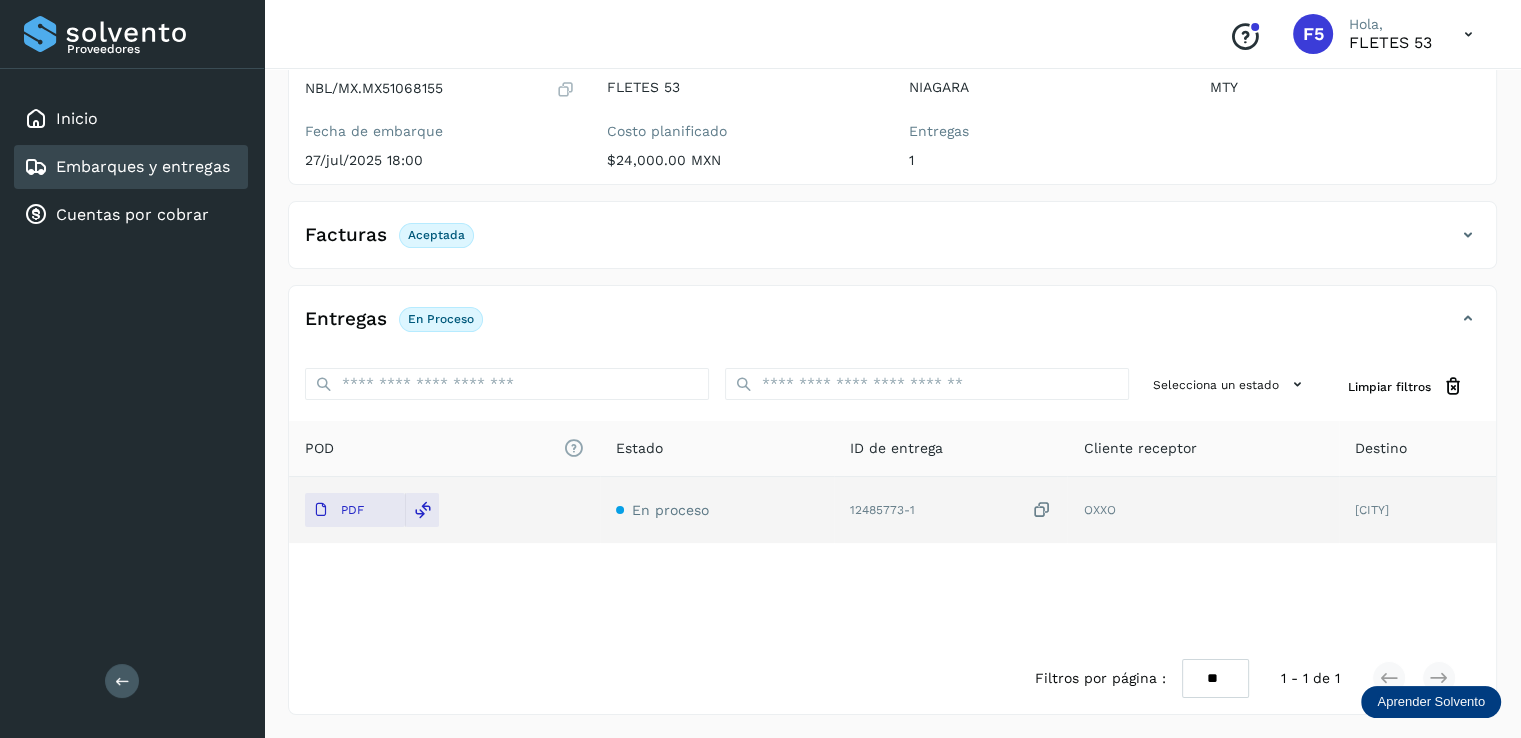 click on "Facturas Aceptada" at bounding box center (892, 243) 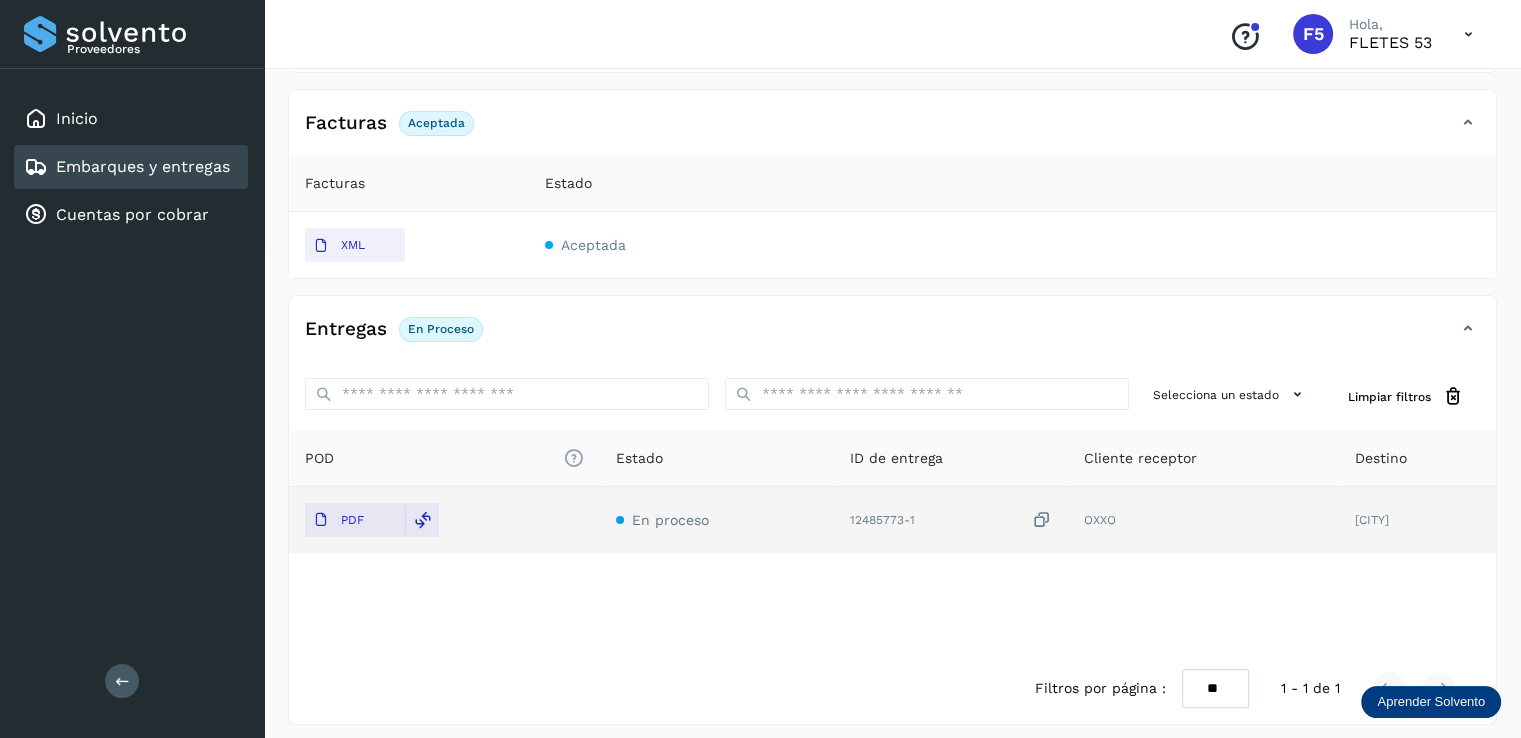 scroll, scrollTop: 329, scrollLeft: 0, axis: vertical 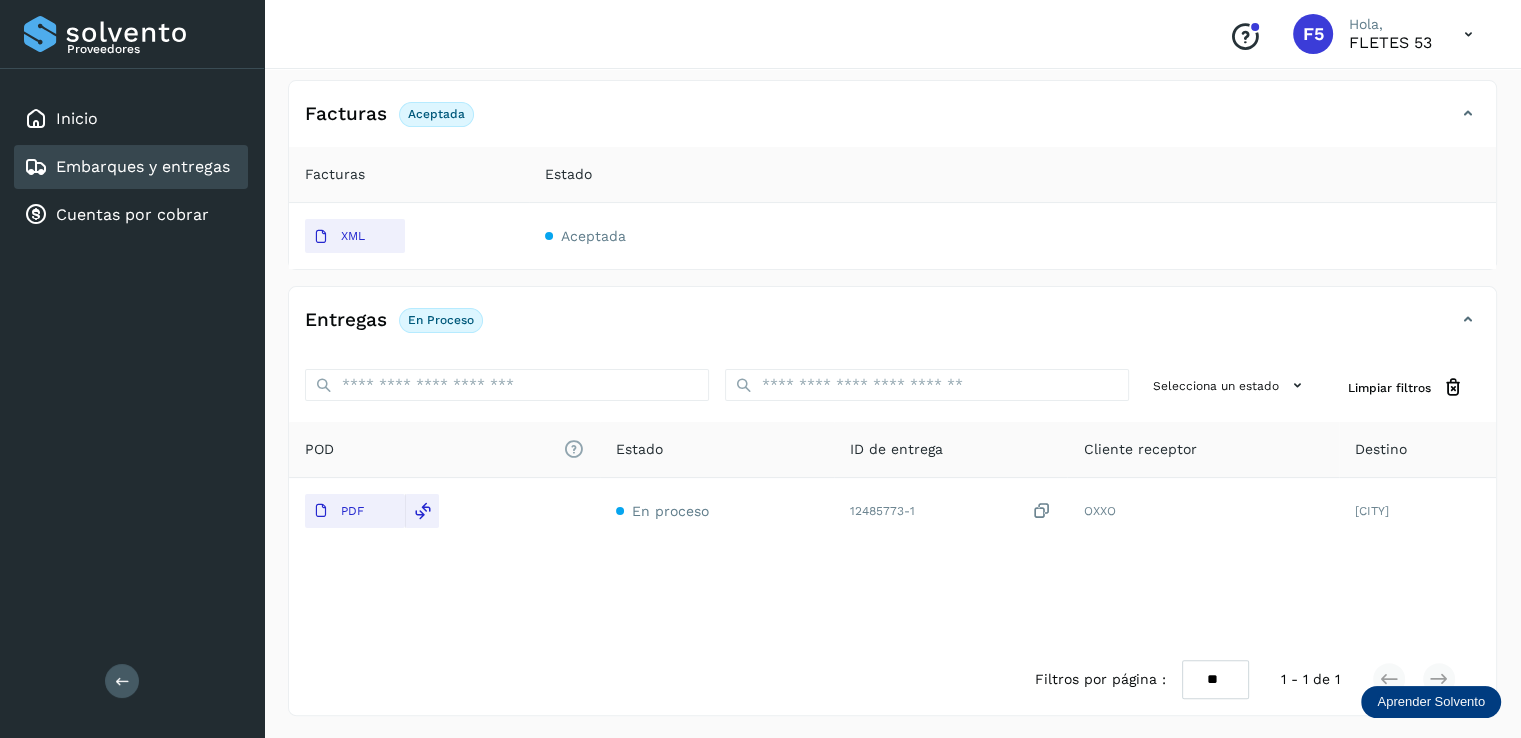 click on "Embarques y entregas" 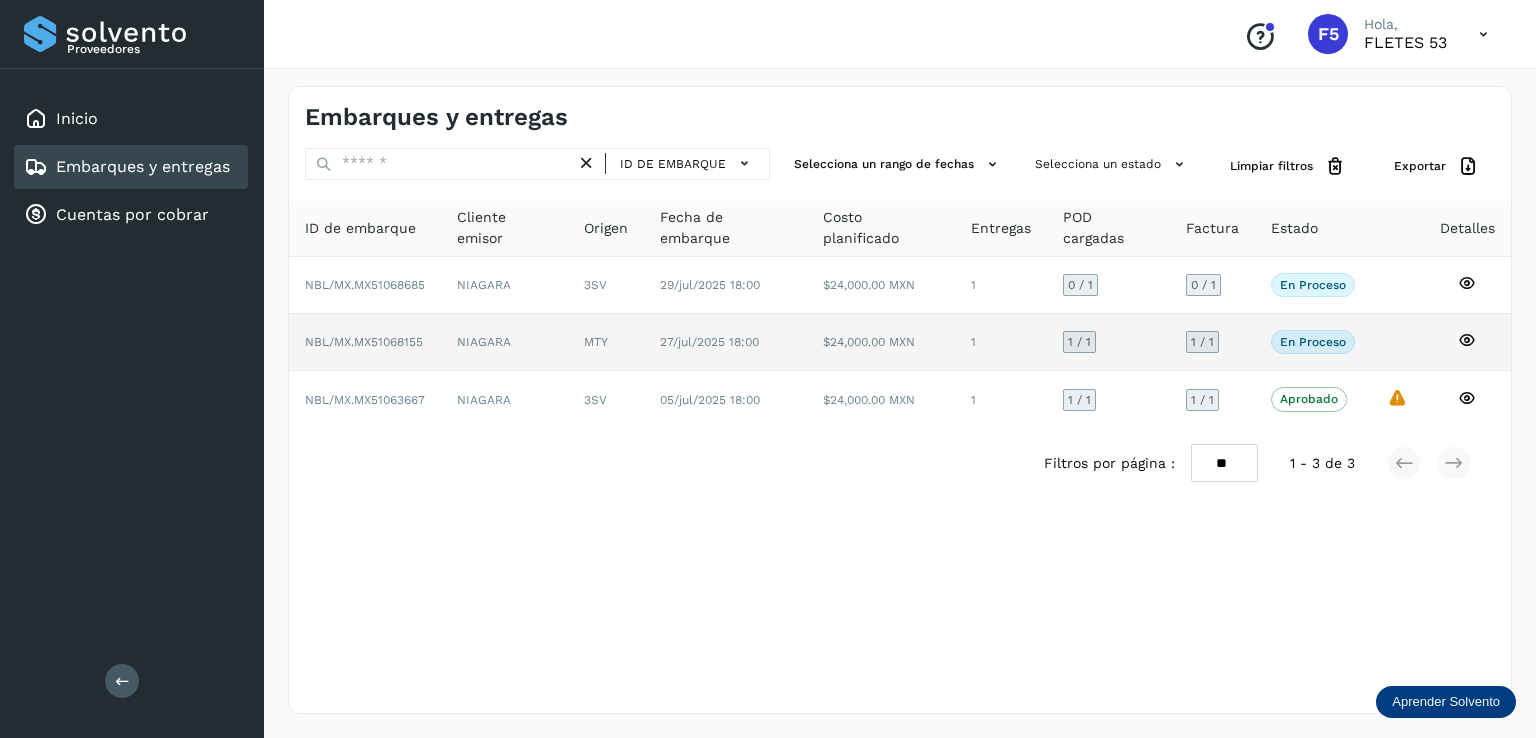 click on "1  / 1" at bounding box center [1079, 342] 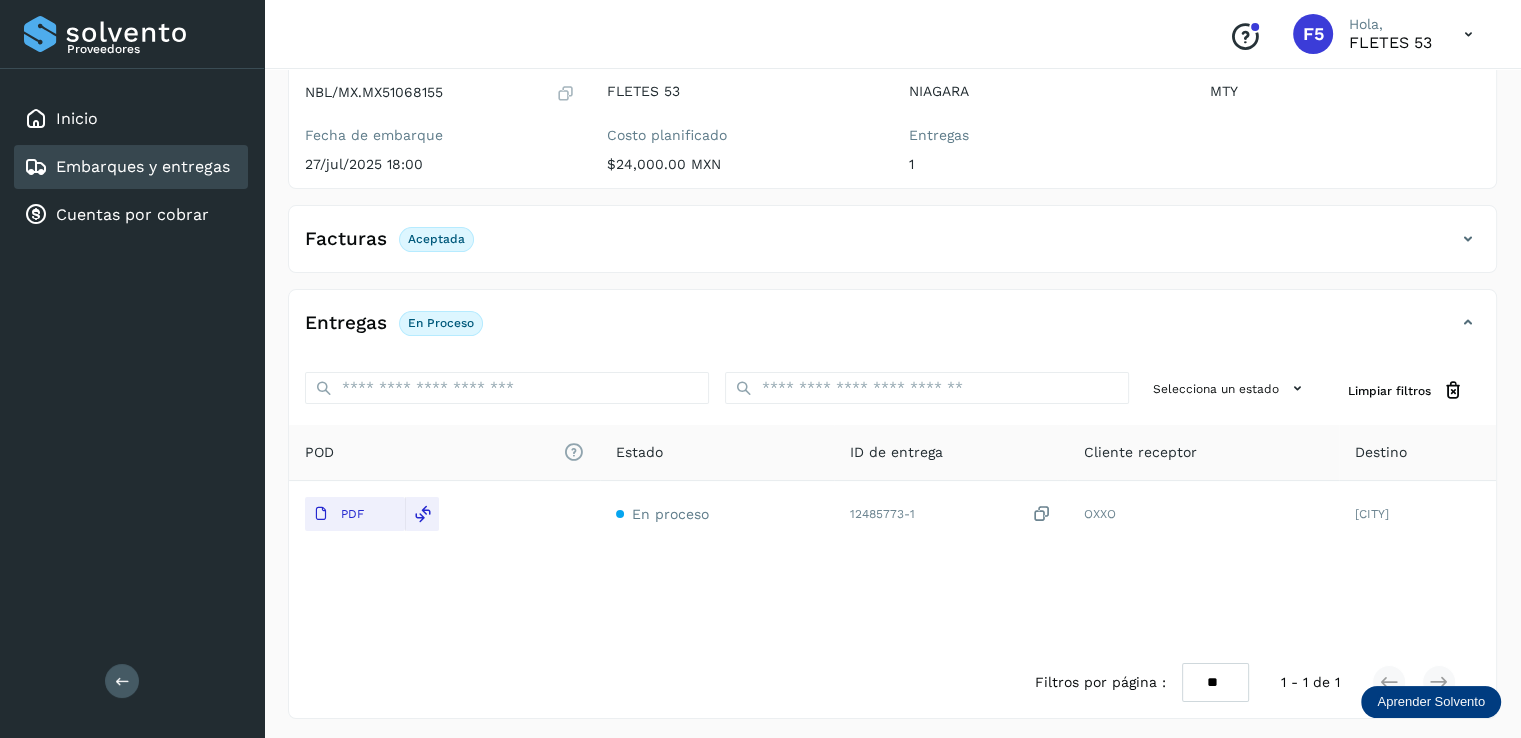 scroll, scrollTop: 208, scrollLeft: 0, axis: vertical 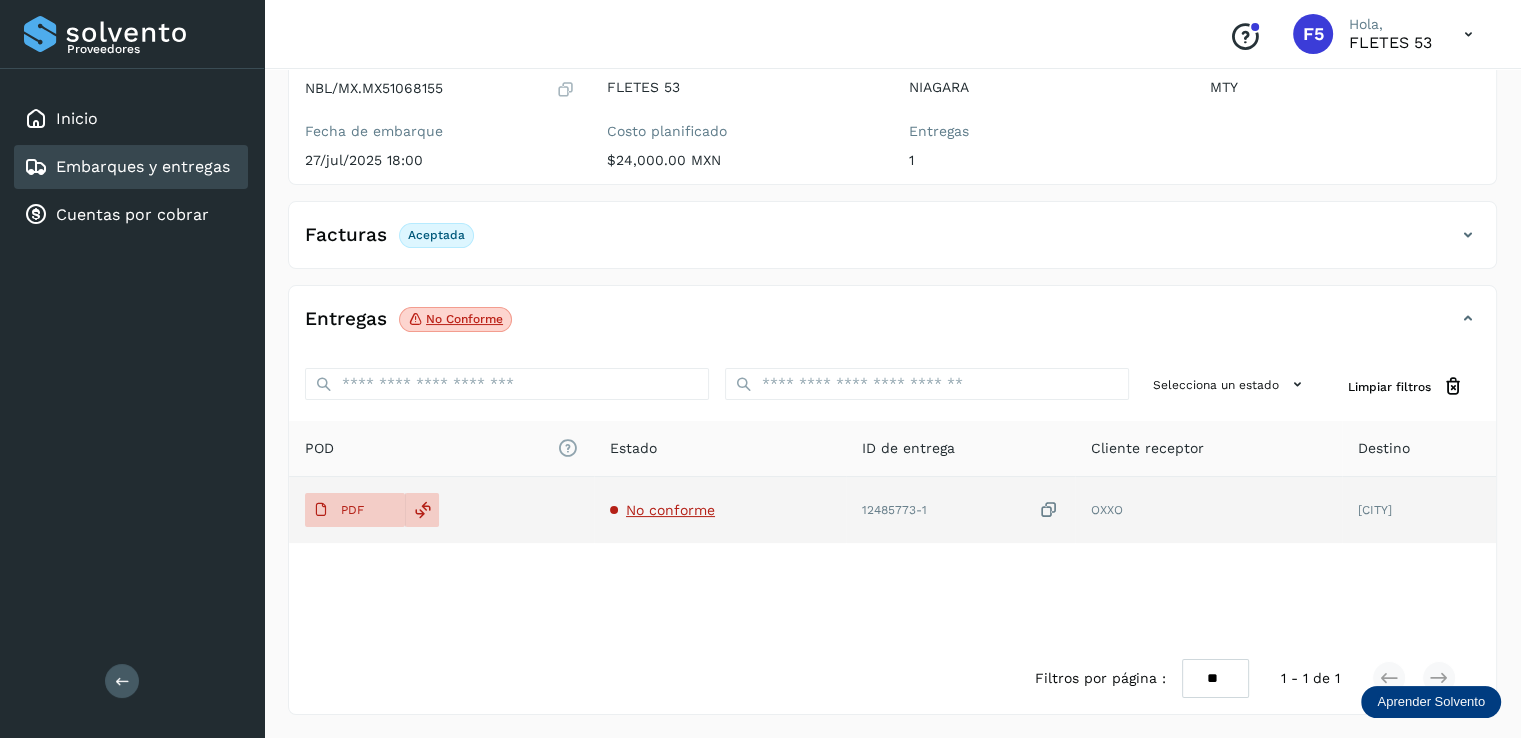 click on "No conforme" at bounding box center [670, 510] 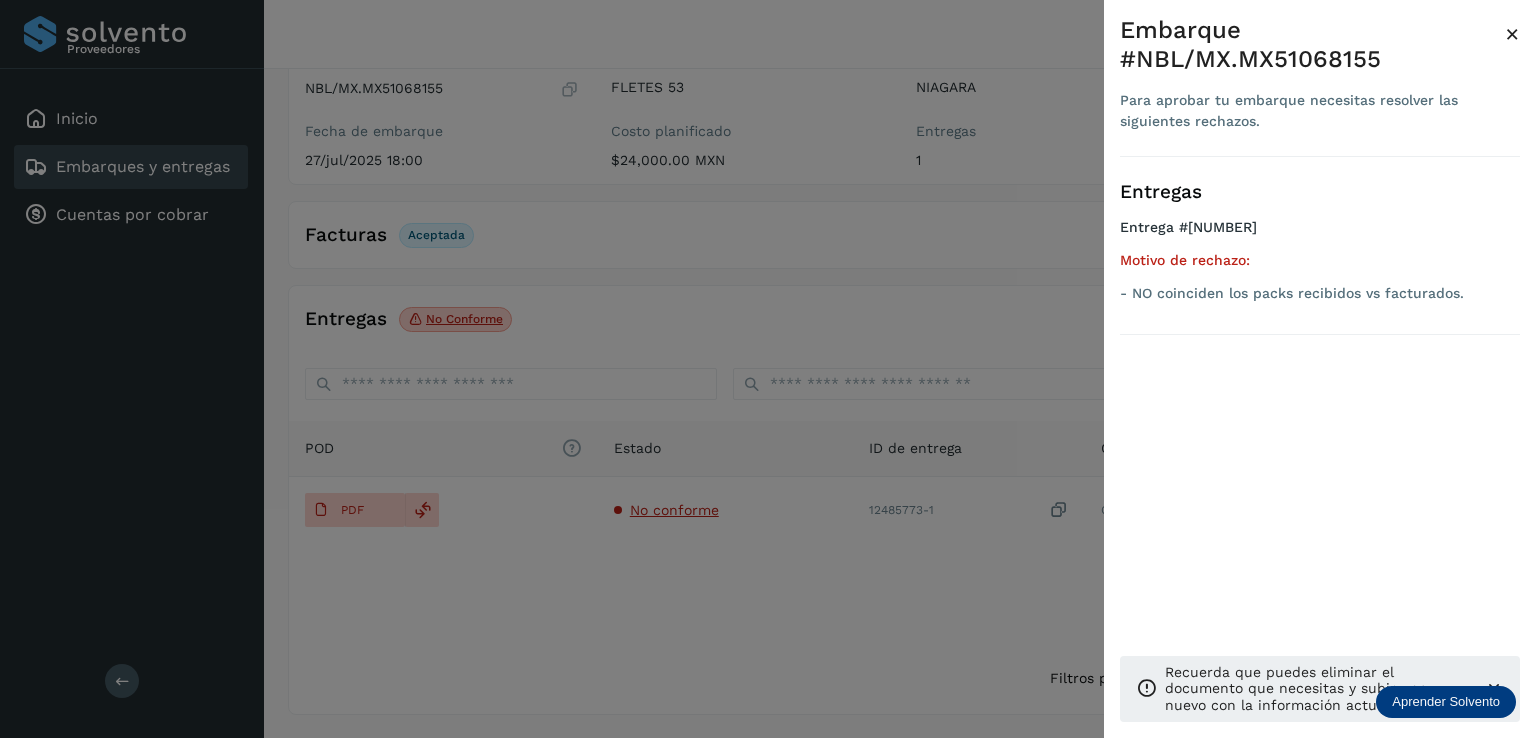 click at bounding box center [768, 369] 